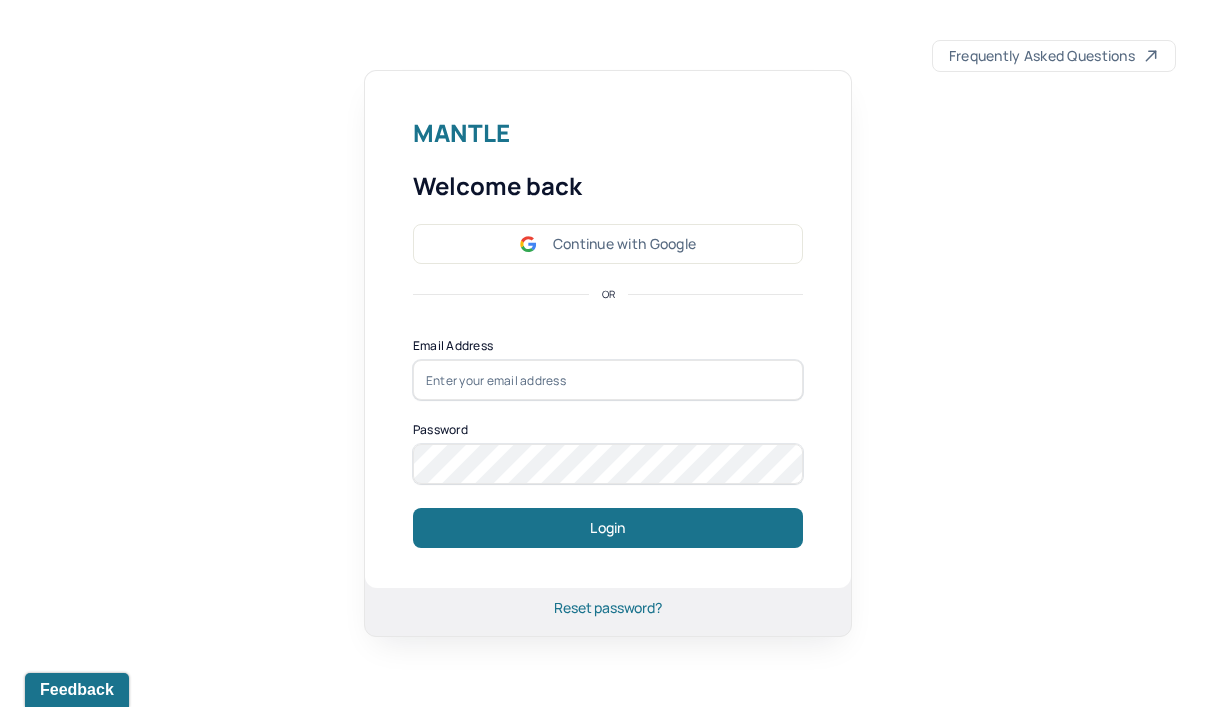 scroll, scrollTop: 0, scrollLeft: 0, axis: both 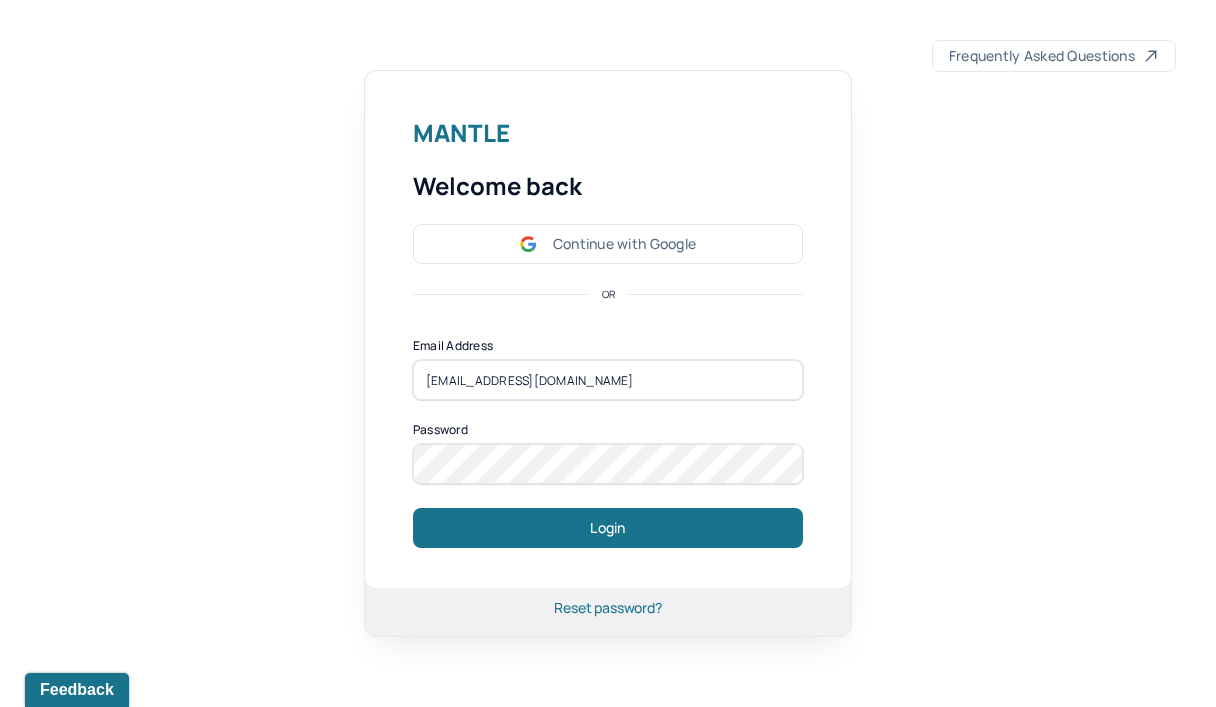 type on "[EMAIL_ADDRESS][DOMAIN_NAME]" 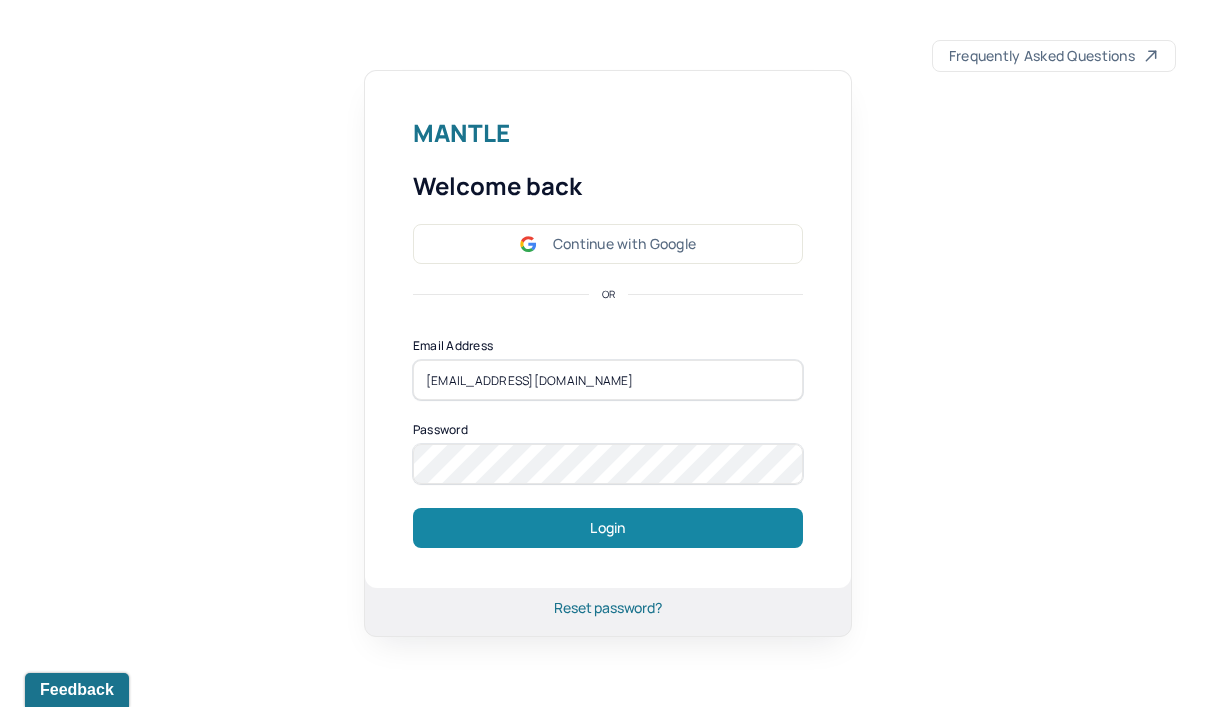drag, startPoint x: 523, startPoint y: 369, endPoint x: 546, endPoint y: 536, distance: 168.57639 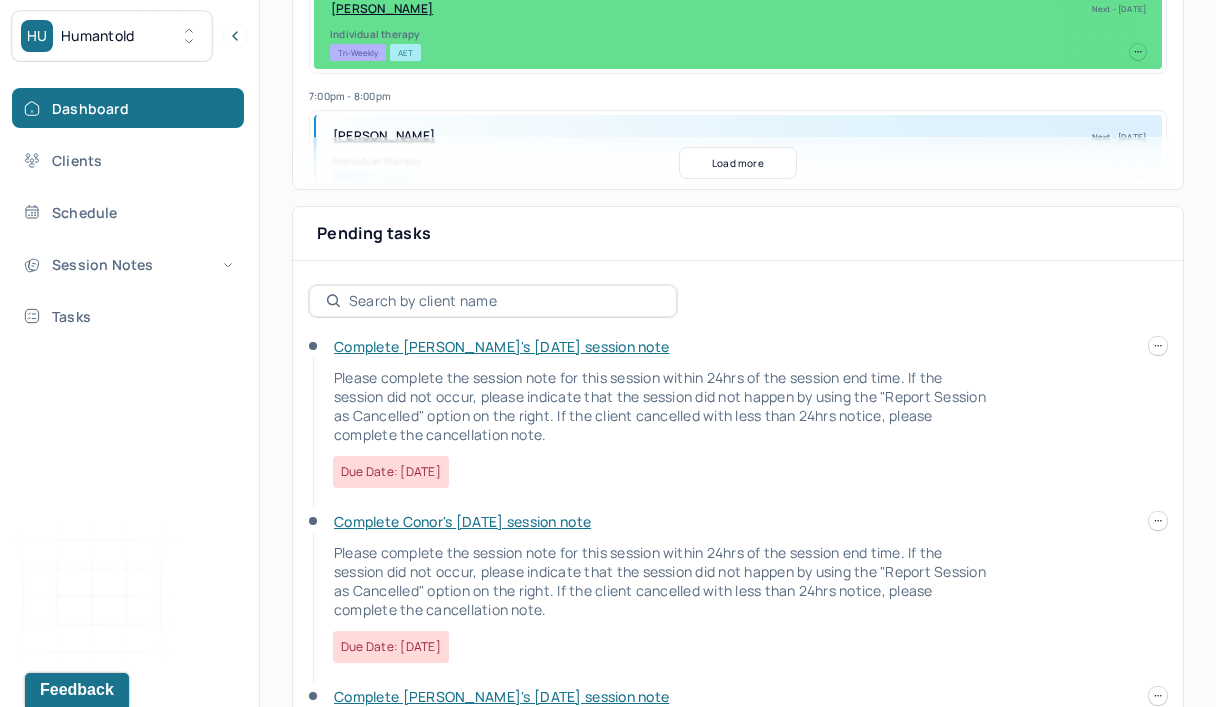 scroll, scrollTop: 561, scrollLeft: 0, axis: vertical 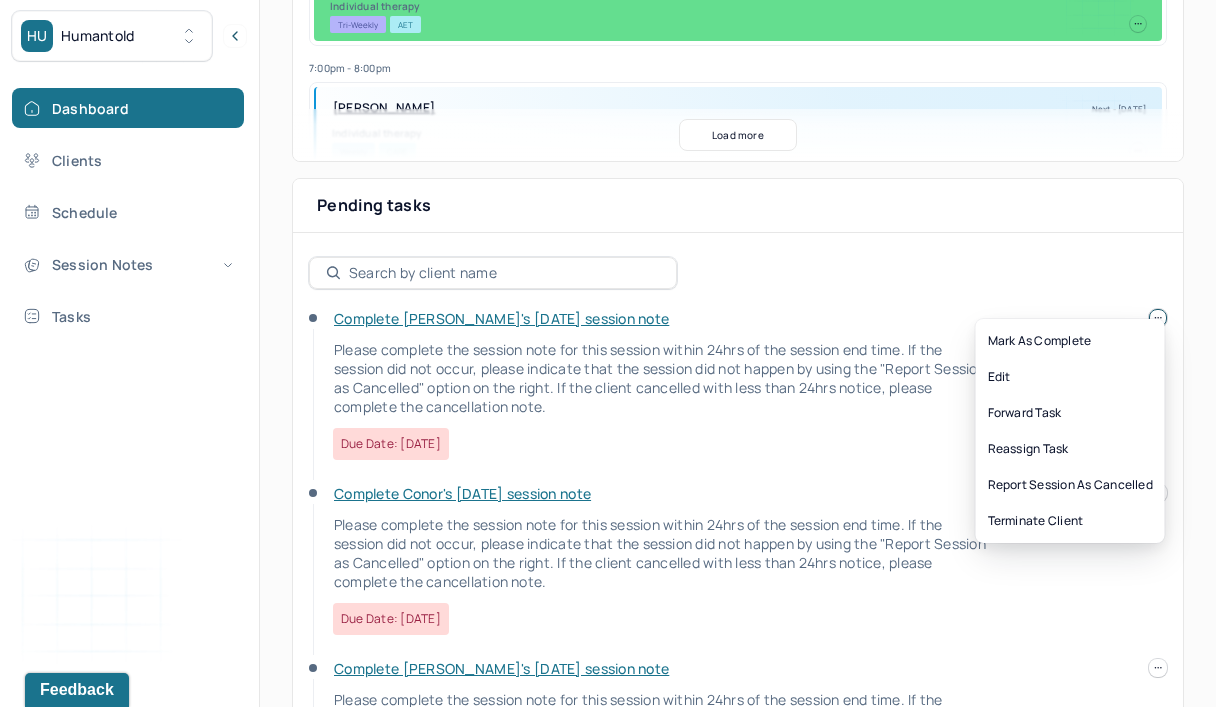 click on "HU Humantold       Dashboard Clients Schedule Session Notes Tasks [PERSON_NAME] provider Logout   Search by client name, chart number     FAQs     MS [PERSON_NAME] Let’s get you started 🚀 You can manage your caseload and availability here   this week   SESSIONS SCHEDULED 5 COMPLETED NOTES 0 LATE NOTES 0 My Schedule View caseload 9:00am - 10:00am   [PERSON_NAME]   Next - [DATE] Individual therapy Tri-Weekly AET     7:00pm - 8:00pm   [PERSON_NAME]   Next - [DATE] Individual therapy Weekly CARE     3:00pm - 4:00pm   [PERSON_NAME]   Next - [DATE] Individual therapy Weekly Self Pay     7:00pm - 8:00pm   [PERSON_NAME][GEOGRAPHIC_DATA]   Next - [DATE] Individual therapy Weekly CIG     5:00pm - 6:00pm   [GEOGRAPHIC_DATA][PERSON_NAME]   Next - [DATE] Individual therapy Weekly UHC     6:00pm - 7:00pm   [PERSON_NAME][GEOGRAPHIC_DATA]   Next - [DATE] Individual therapy Weekly CARE     1:00pm - 2:00pm   [PERSON_NAME], [PERSON_NAME]   Next - [DATE] Teletherapy Weekly CARE     11:00am - 12:00pm   [PERSON_NAME]   Weekly CARE" at bounding box center [608, 1121] 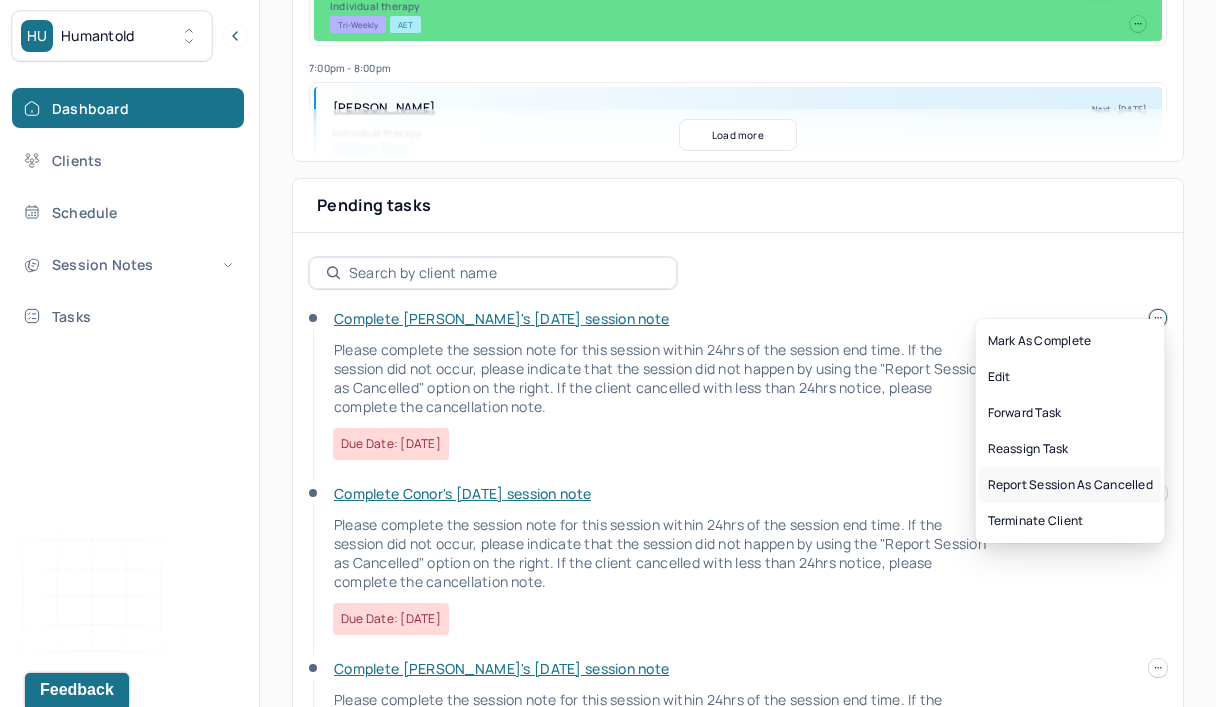 drag, startPoint x: 546, startPoint y: 536, endPoint x: 1037, endPoint y: 484, distance: 493.74588 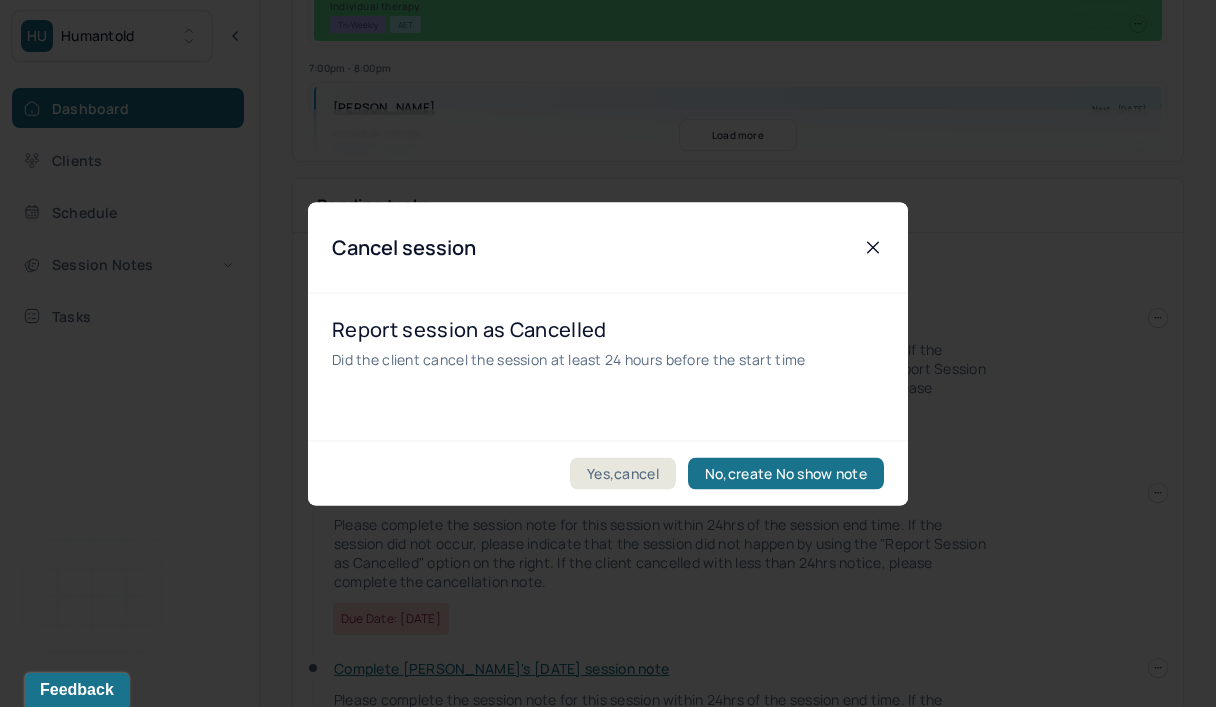 click on "Yes,cancel" at bounding box center [623, 473] 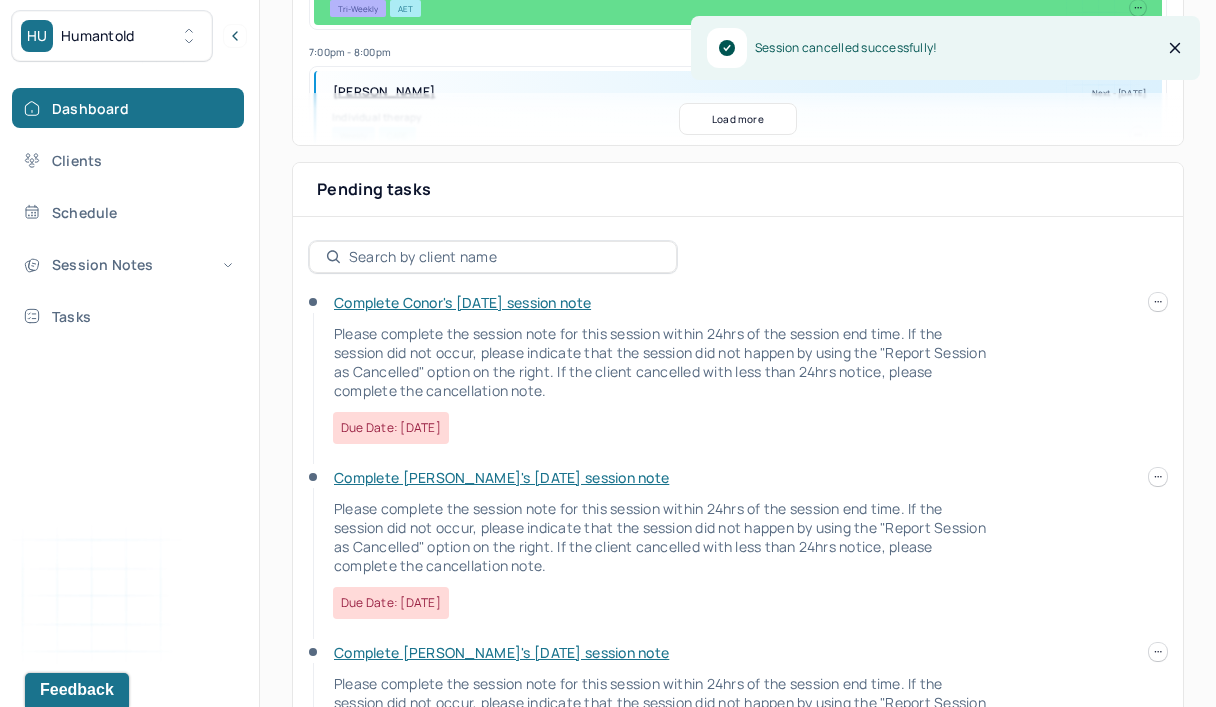scroll, scrollTop: 580, scrollLeft: 0, axis: vertical 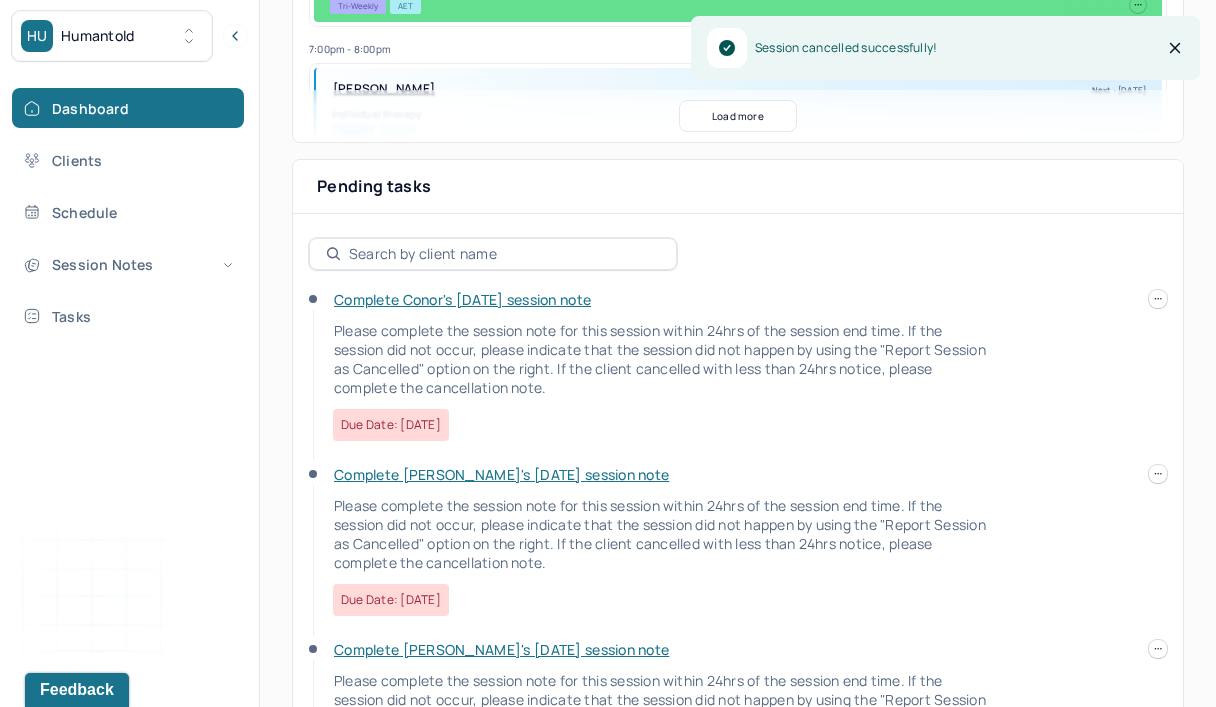 click on "Complete Conor's [DATE] session note Please complete the session note for this session within 24hrs of the session end time. If the session did not occur, please indicate that the session did not happen by using the "Report Session as Cancelled" option on the right. If the client cancelled with less than 24hrs notice, please complete the cancellation note. Due date: [DATE]" at bounding box center (738, 377) 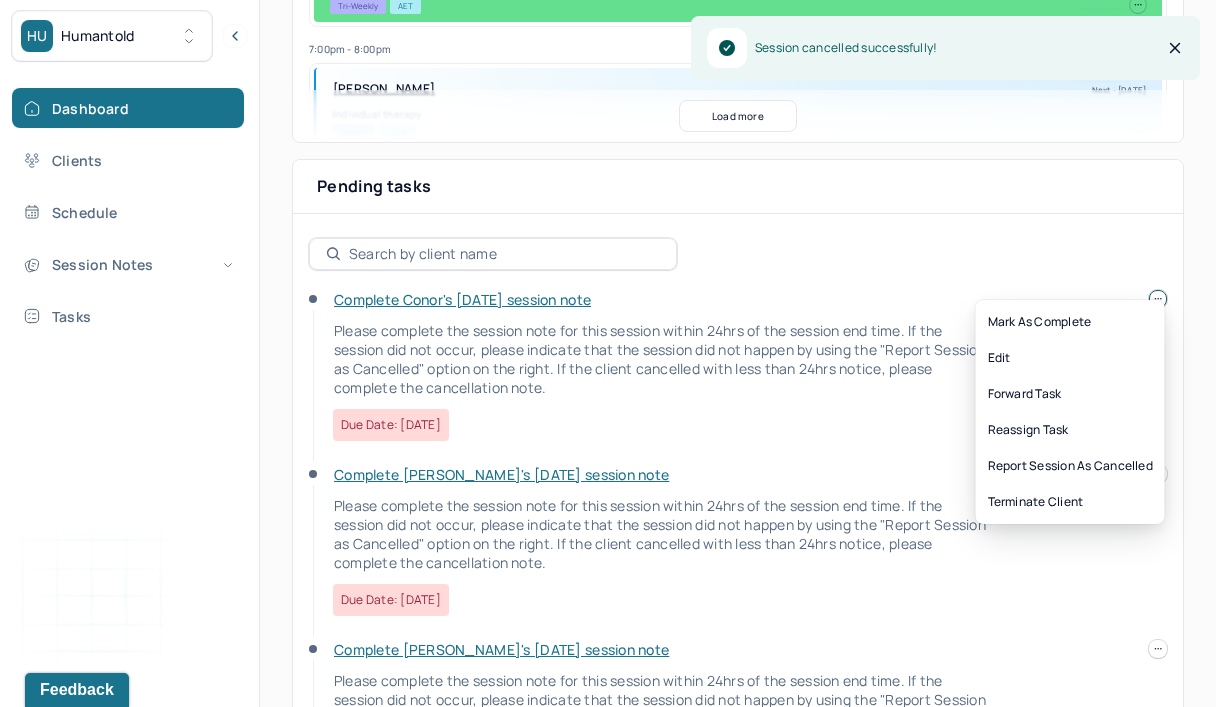 click at bounding box center (1158, 299) 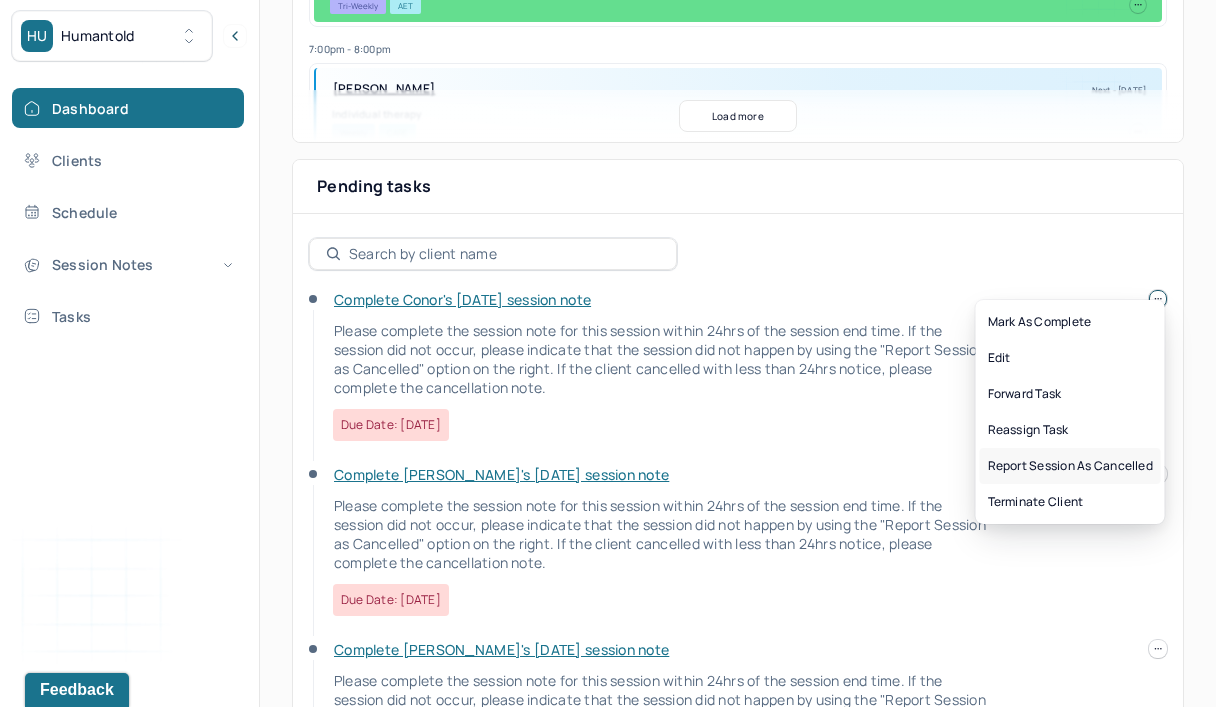 click on "Report session as cancelled" at bounding box center (1070, 466) 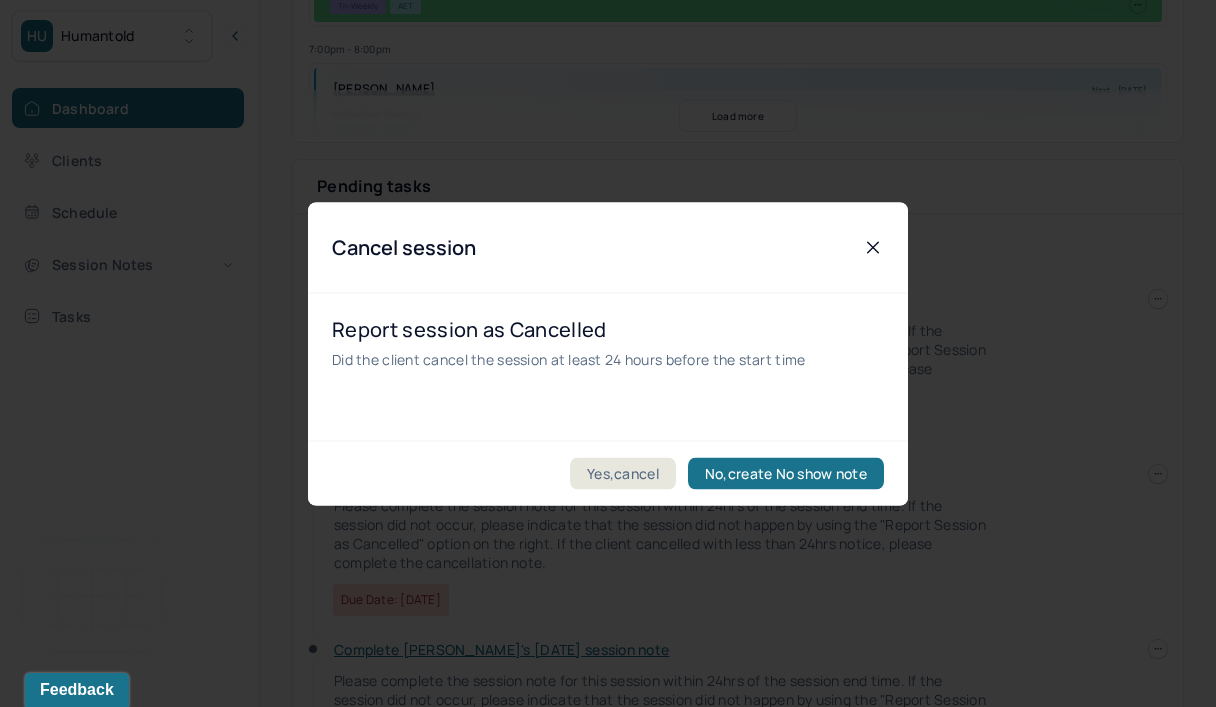 click on "Yes,cancel" at bounding box center (623, 473) 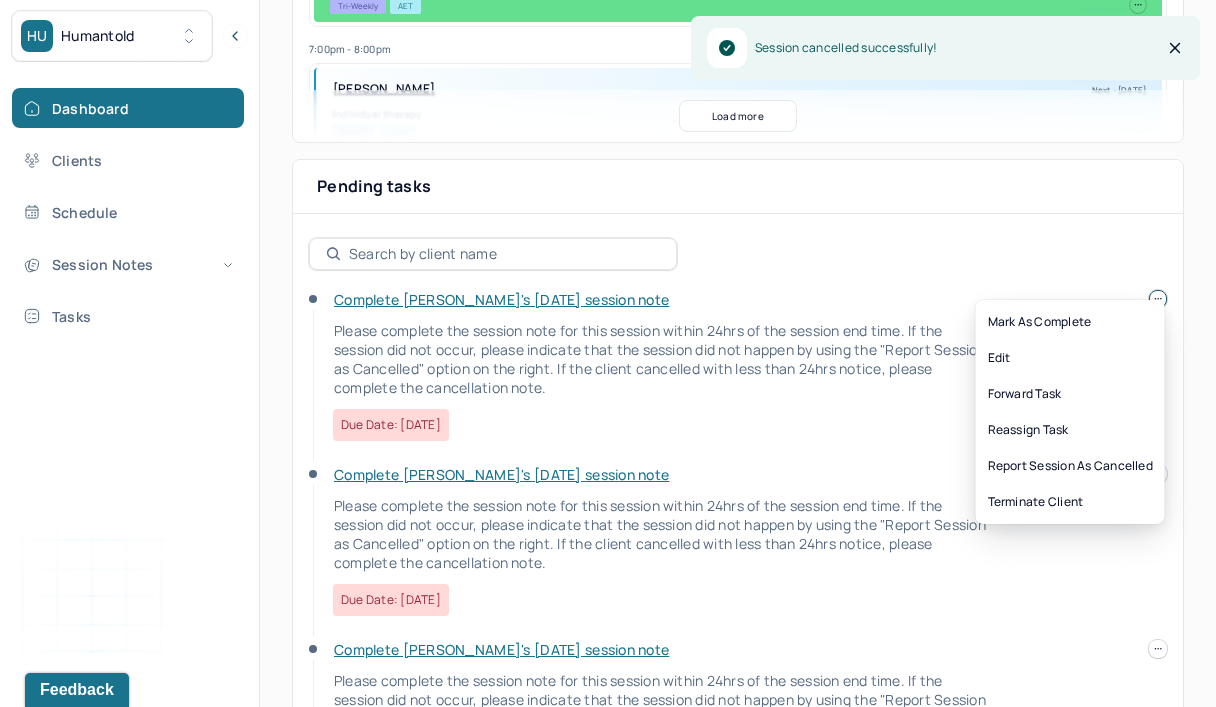 click 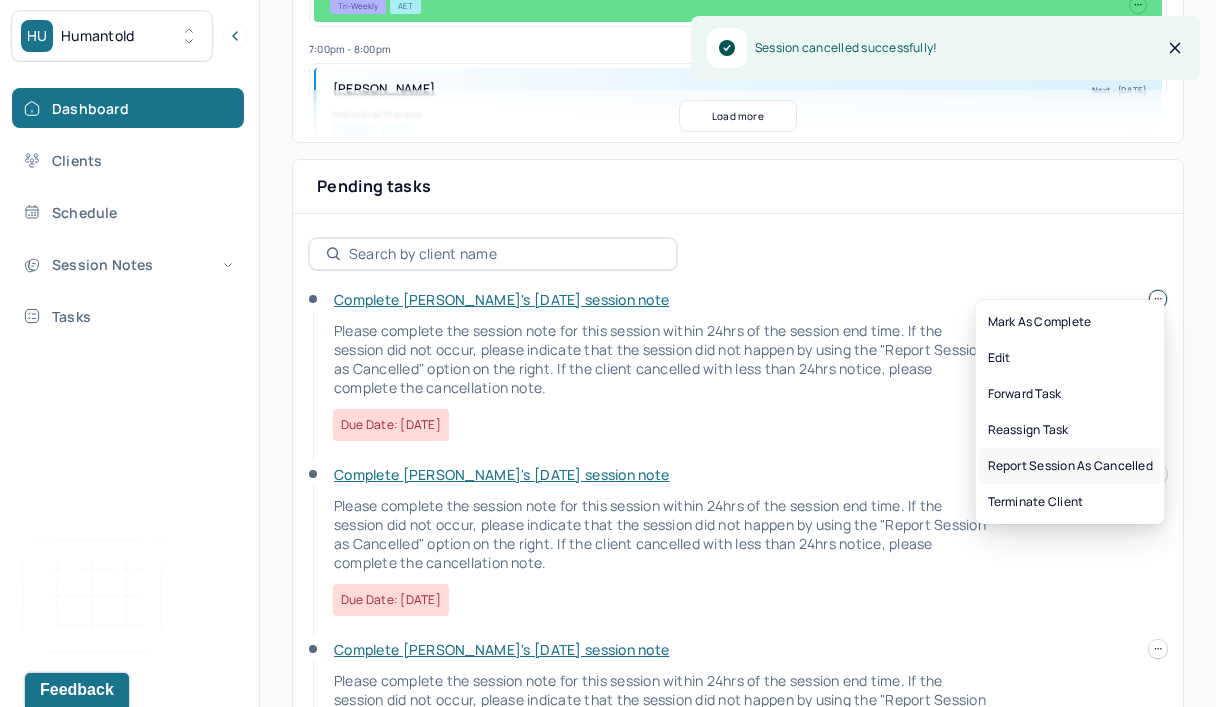 click on "Report session as cancelled" at bounding box center (1070, 466) 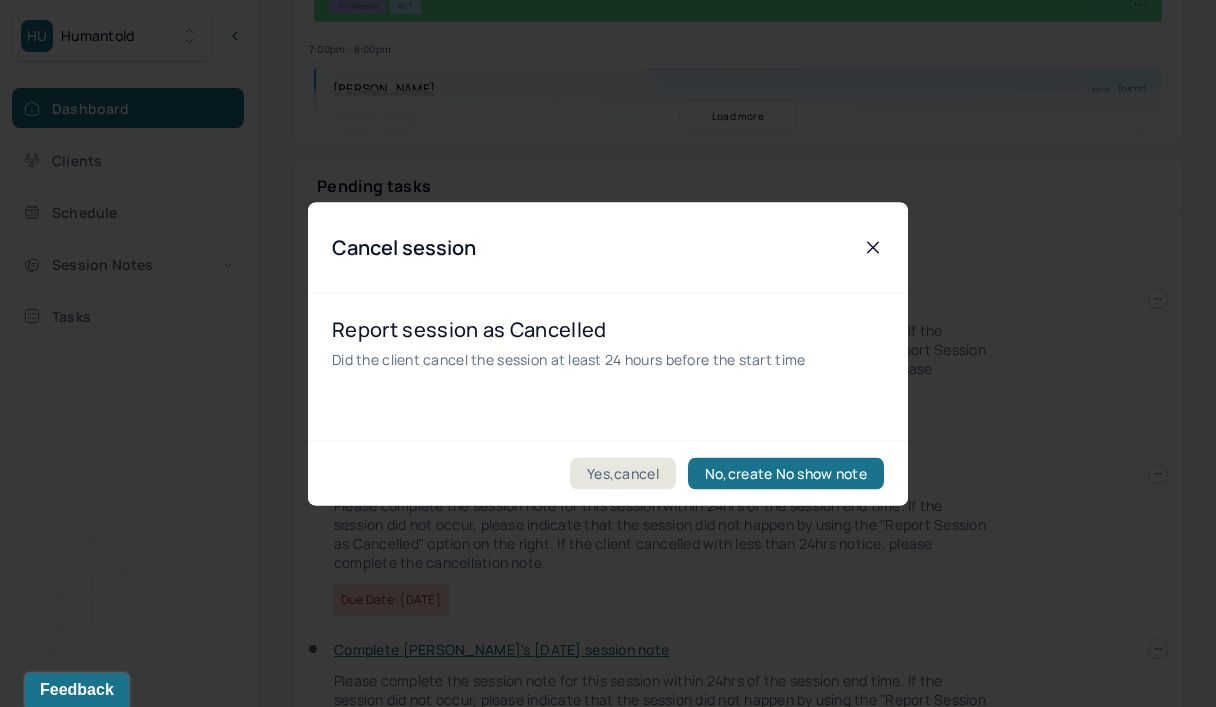 click on "Yes,cancel" at bounding box center (623, 473) 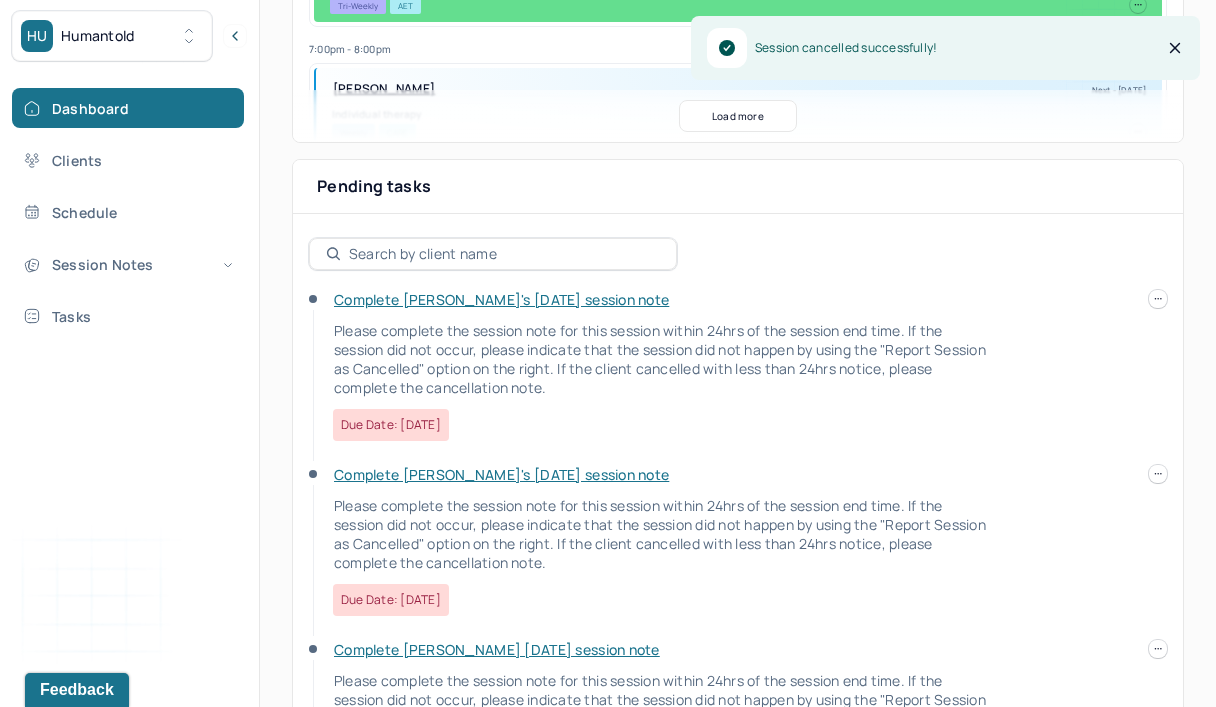 click at bounding box center [1158, 299] 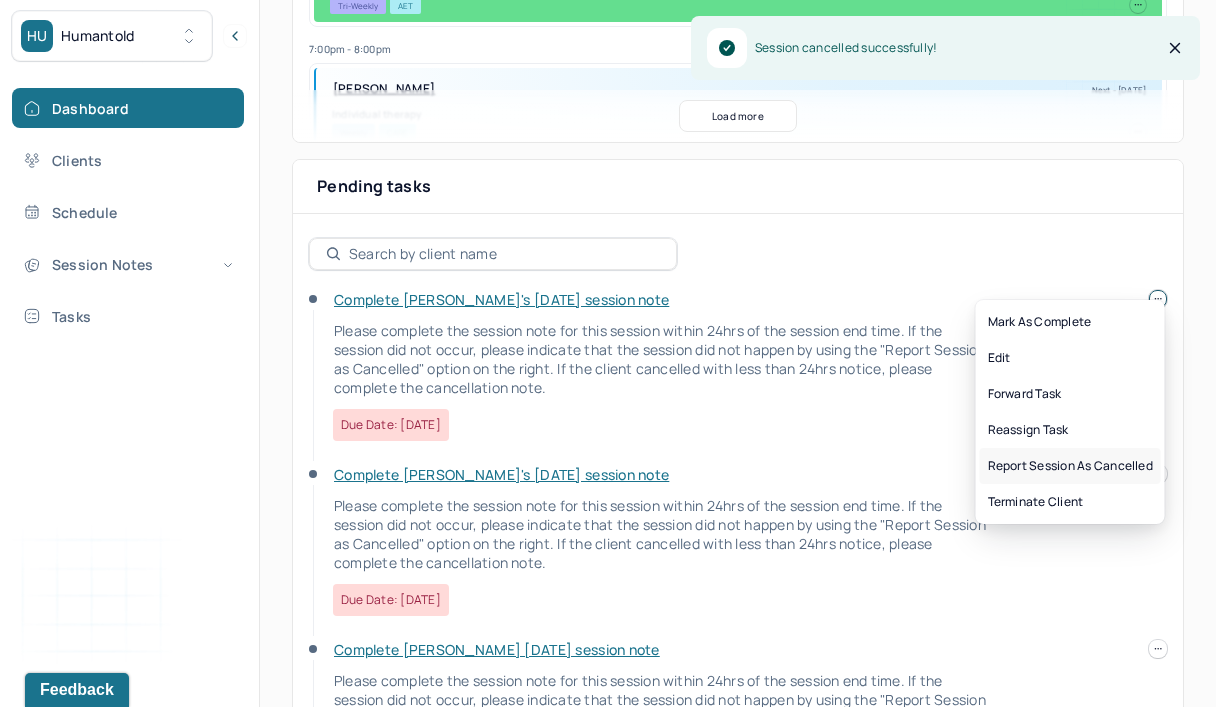 click on "Report session as cancelled" at bounding box center (1070, 466) 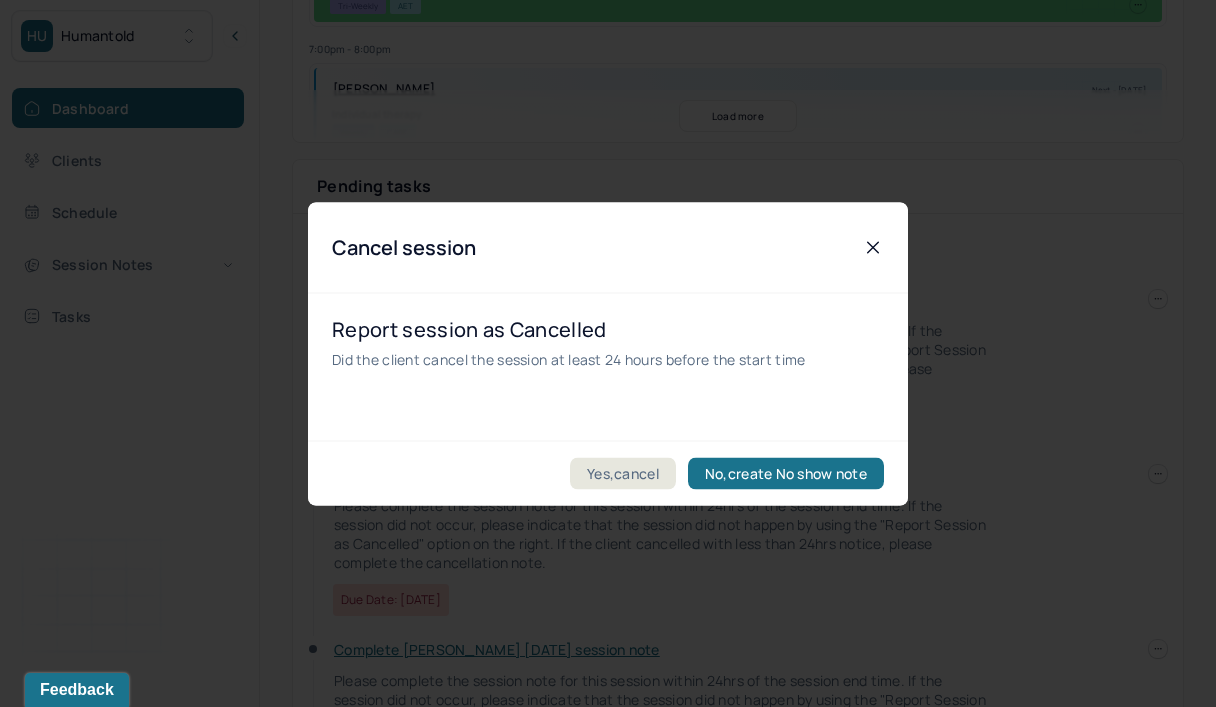 click on "Yes,cancel" at bounding box center [623, 473] 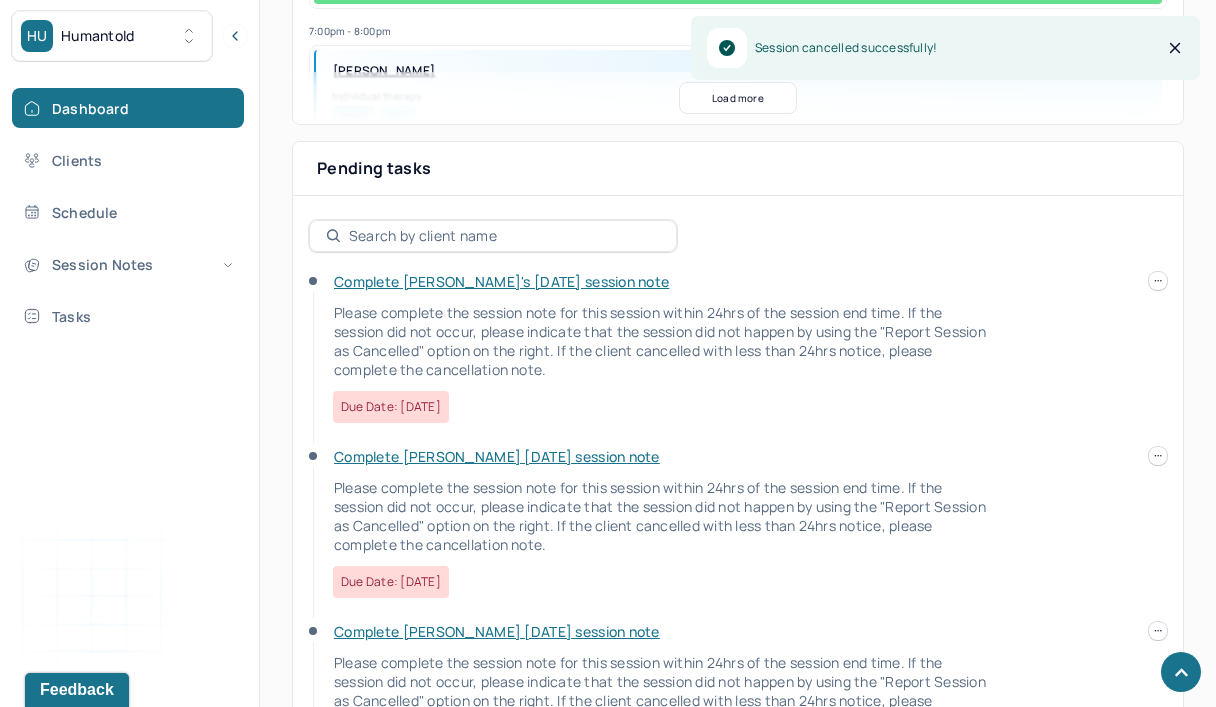 scroll, scrollTop: 604, scrollLeft: 0, axis: vertical 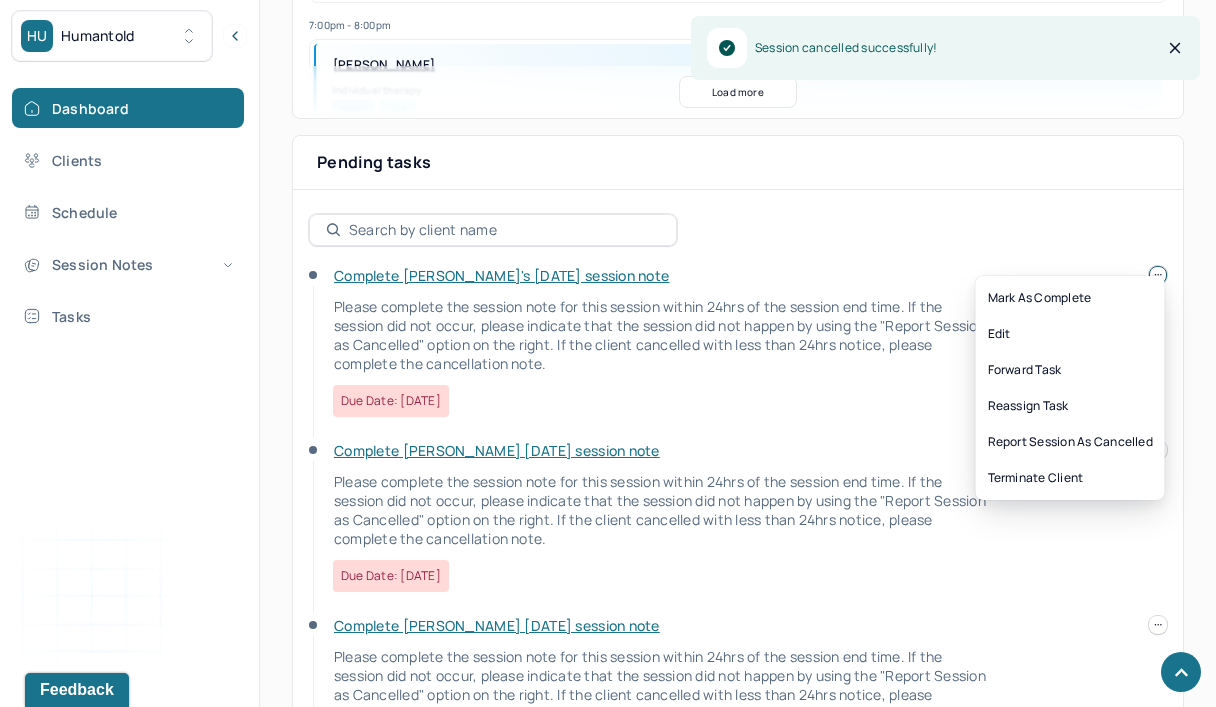 click at bounding box center (1158, 275) 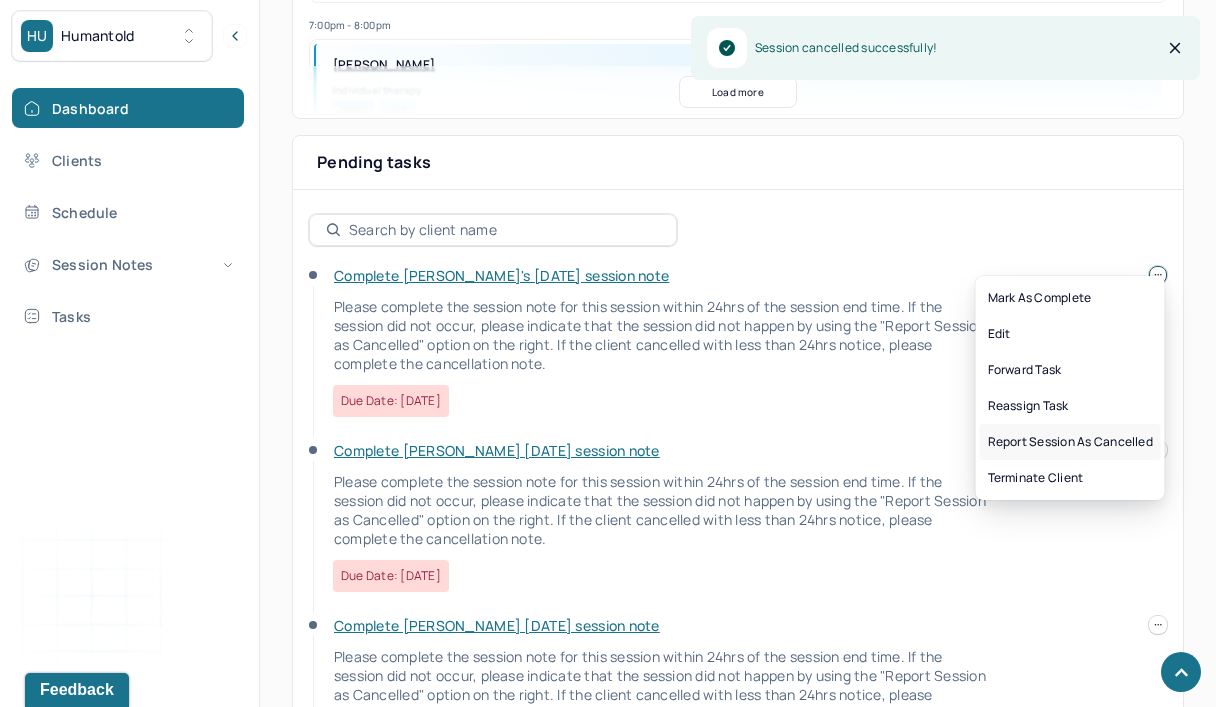 click on "Report session as cancelled" at bounding box center (1070, 442) 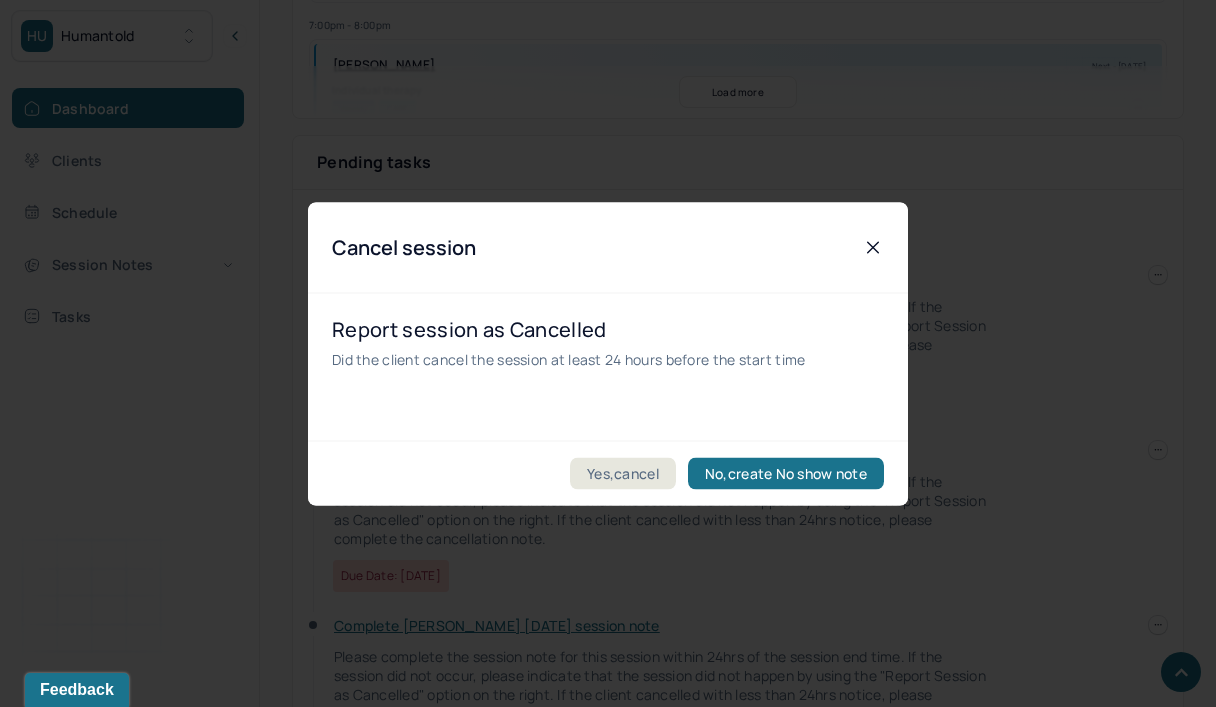 click on "Yes,cancel" at bounding box center [623, 473] 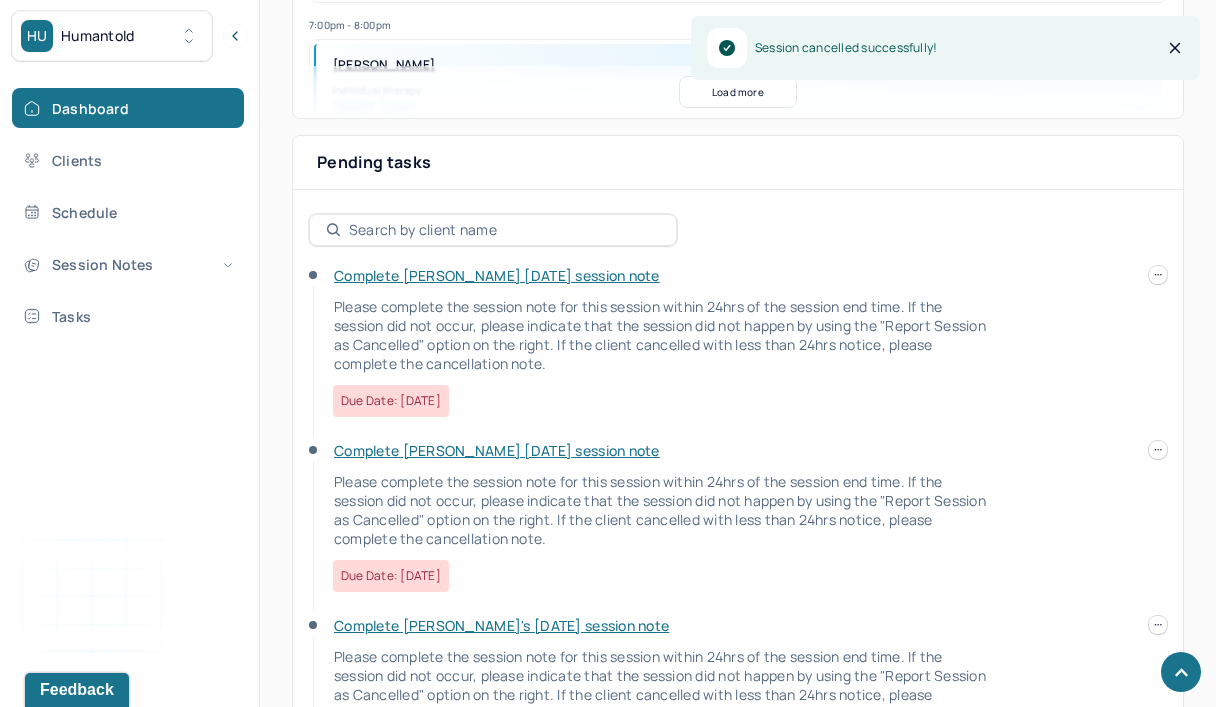 scroll, scrollTop: 615, scrollLeft: 0, axis: vertical 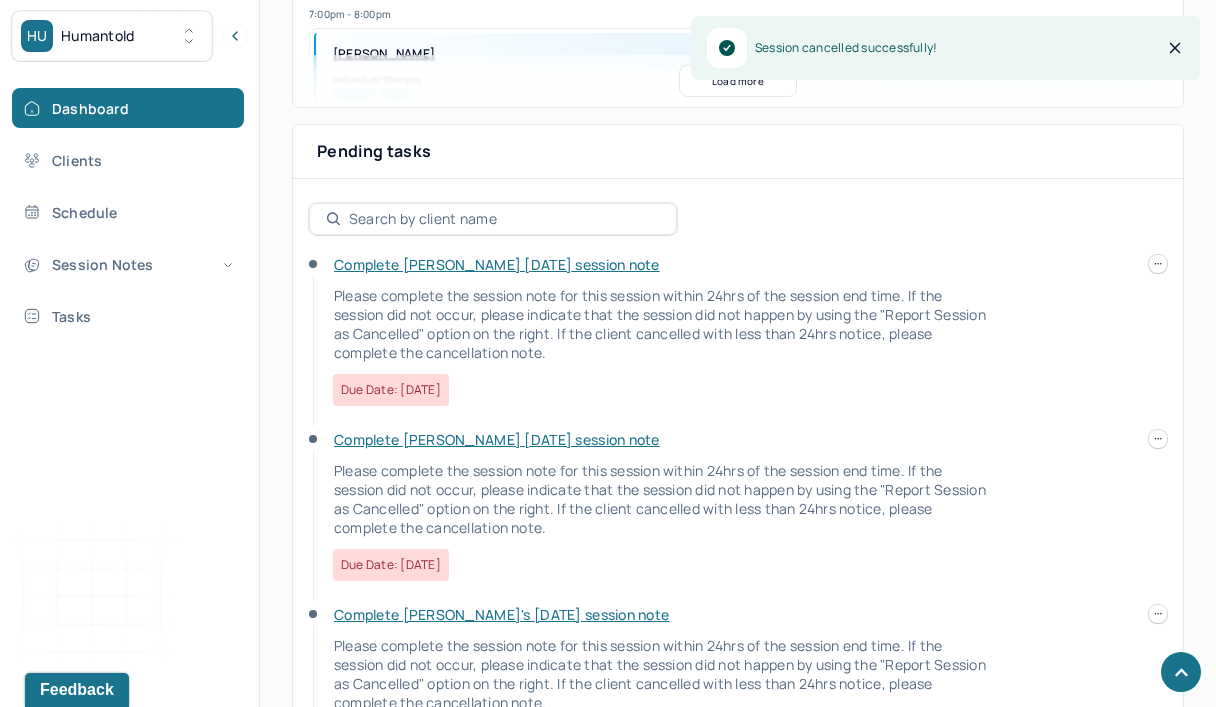click on "HU Humantold       Dashboard Clients Schedule Session Notes Tasks [PERSON_NAME] provider Logout   Search by client name, chart number     FAQs     MS [PERSON_NAME] Let’s get you started 🚀 You can manage your caseload and availability here   this week   SESSIONS SCHEDULED 5 COMPLETED NOTES 0 LATE NOTES 0 My Schedule View caseload 9:00am - 10:00am   [PERSON_NAME]   Next - [DATE] Individual therapy Tri-Weekly AET     7:00pm - 8:00pm   [PERSON_NAME]   Next - [DATE] Individual therapy Weekly CARE     3:00pm - 4:00pm   [PERSON_NAME]   Next - [DATE] Individual therapy Weekly Self Pay     5:00pm - 6:00pm   [GEOGRAPHIC_DATA][PERSON_NAME]   Next - [DATE] Individual therapy Weekly UHC     1:00pm - 2:00pm   [PERSON_NAME], [PERSON_NAME]   Next - [DATE] Teletherapy Weekly CARE     11:00am - 12:00pm   [PERSON_NAME]   Next - [DATE] Individual therapy Weekly CARE     2:00pm - 3:00pm   LE, [PERSON_NAME]   Next - [DATE] Individual therapy Bi-Weekly CARE     10:00am - 11:00am   TUNCEL, KORAY   Next - [DATE]" at bounding box center (608, 630) 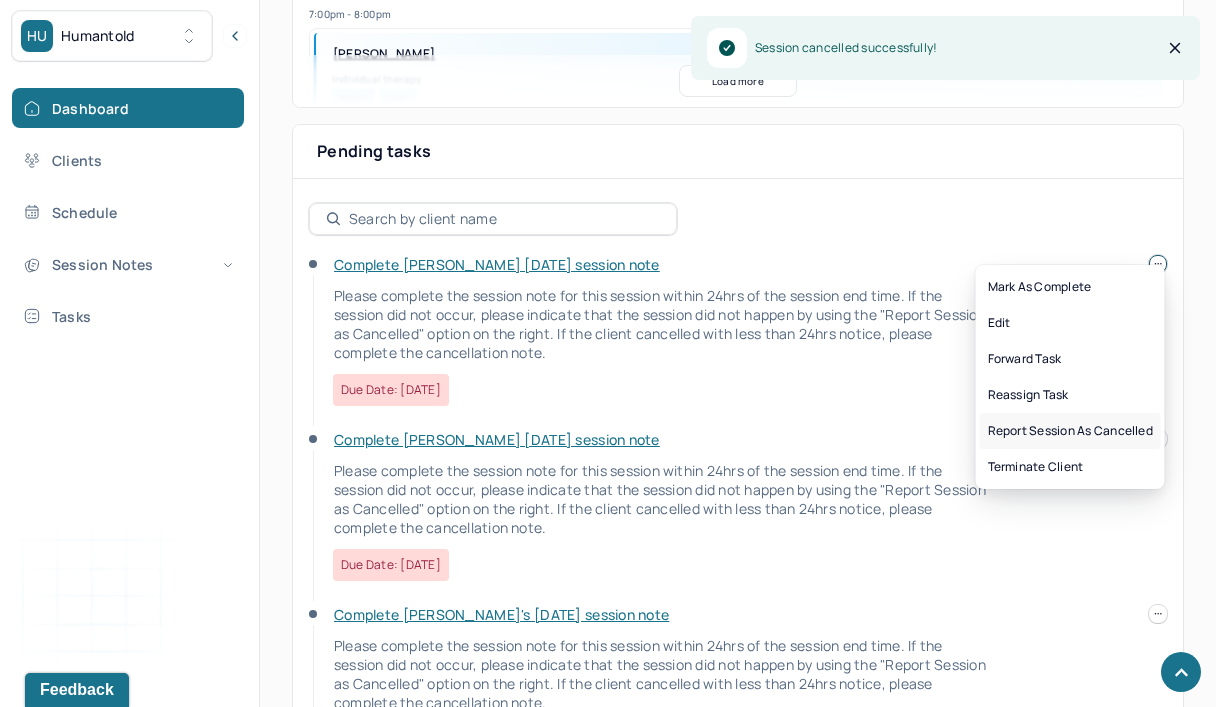 click on "Report session as cancelled" at bounding box center (1070, 431) 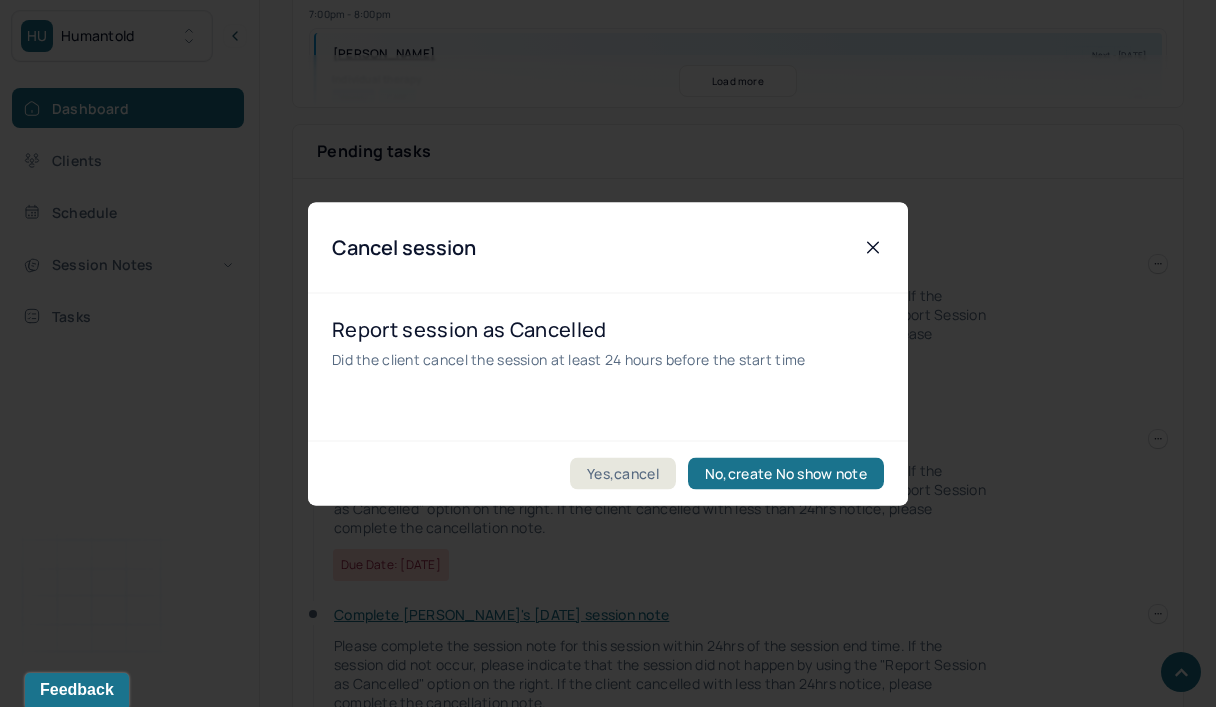 click on "Yes,cancel" at bounding box center (623, 473) 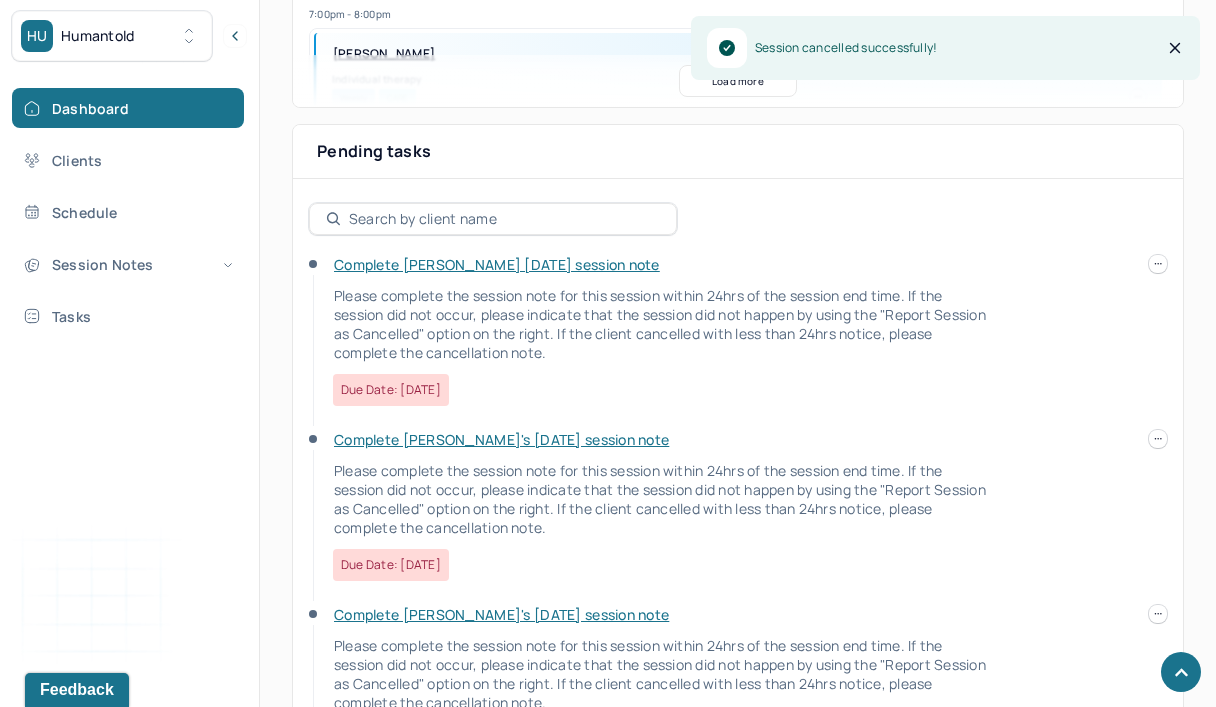 scroll, scrollTop: 633, scrollLeft: 0, axis: vertical 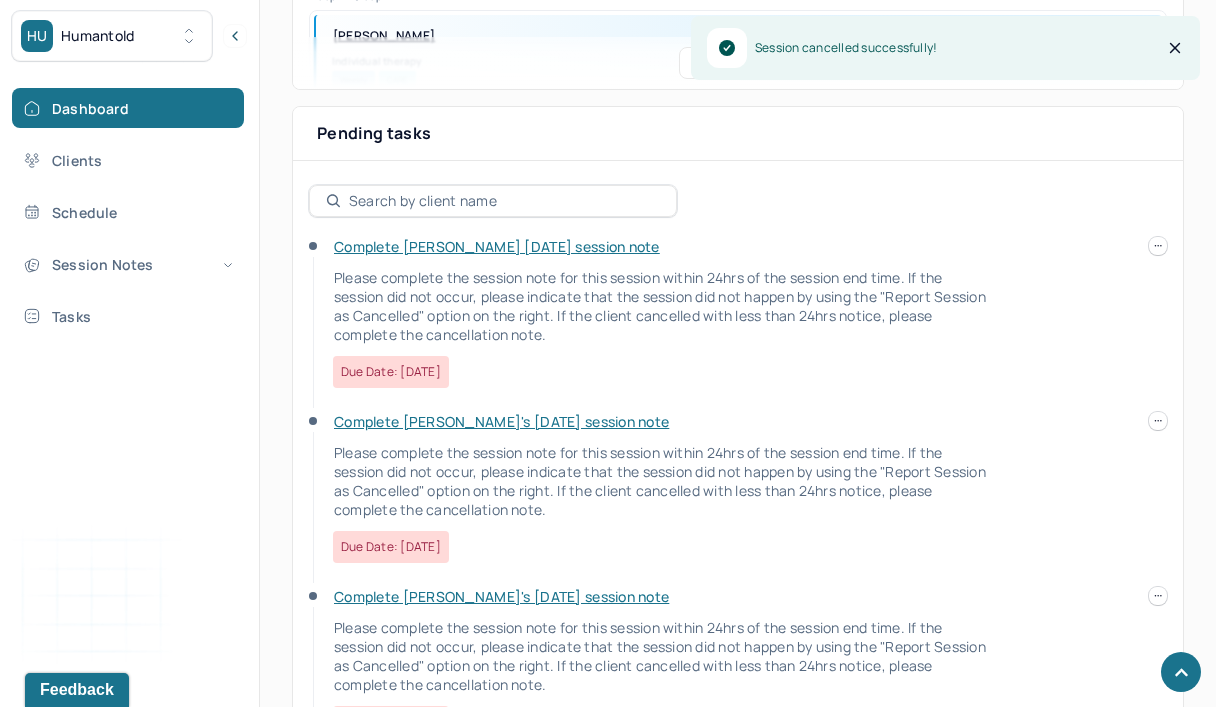 click 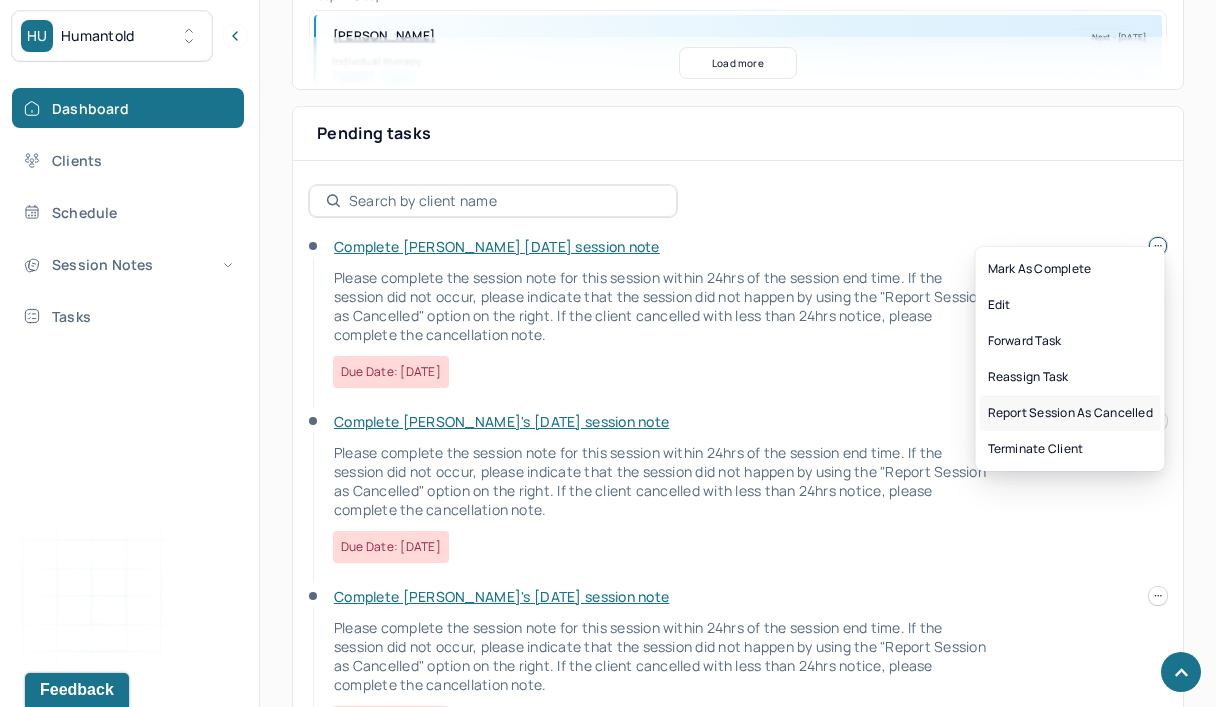 click on "Report session as cancelled" at bounding box center [1070, 413] 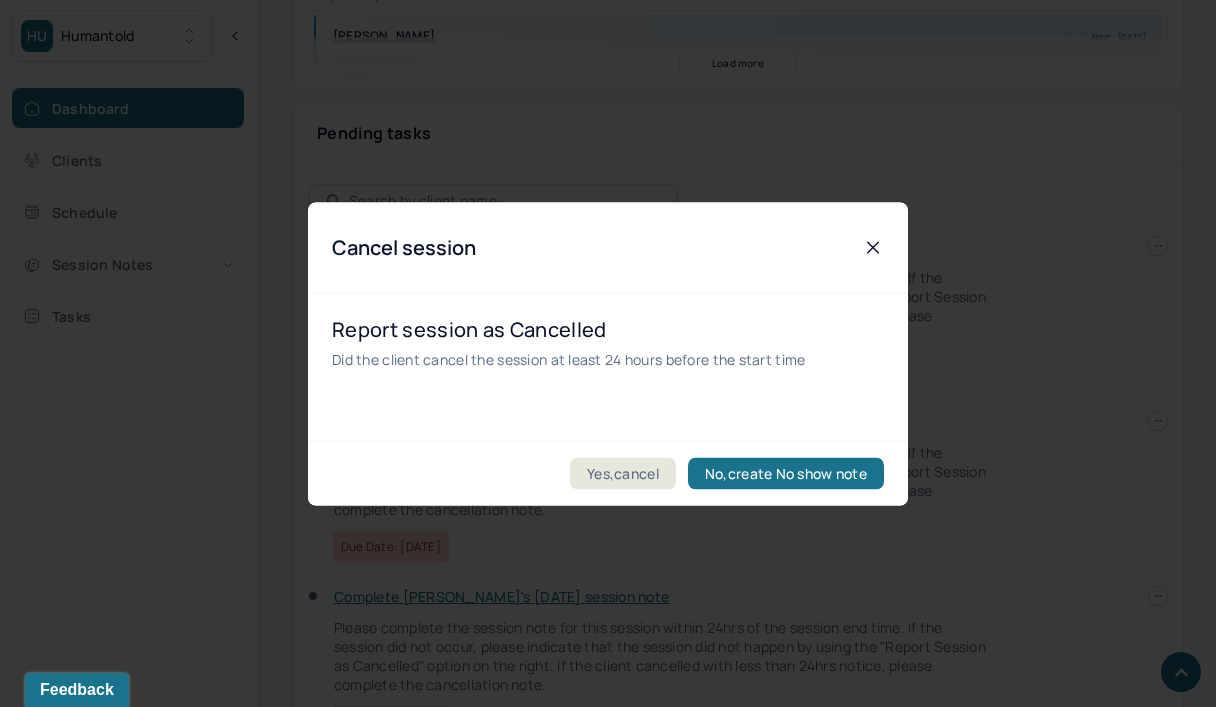 click on "Yes,cancel" at bounding box center (623, 473) 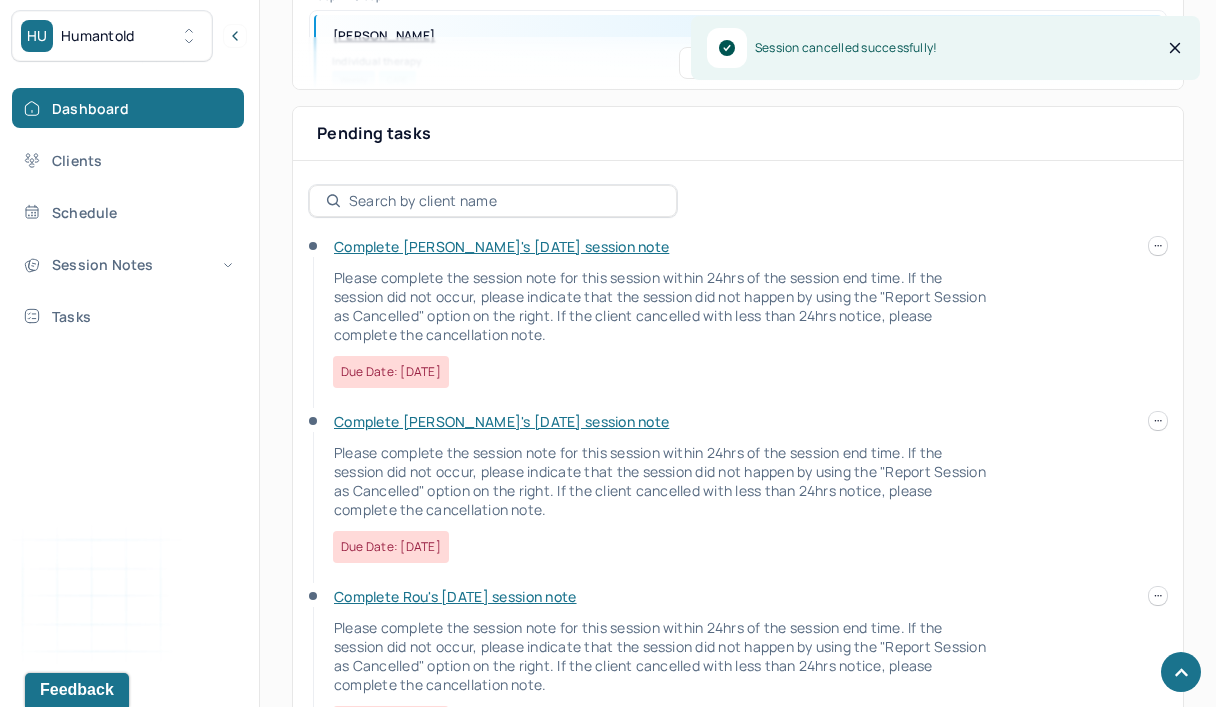 click on "HU Humantold       Dashboard Clients Schedule Session Notes Tasks [PERSON_NAME] provider Logout   Search by client name, chart number     FAQs     MS [PERSON_NAME] Let’s get you started 🚀 You can manage your caseload and availability here   this week   SESSIONS SCHEDULED 5 COMPLETED NOTES 0 LATE NOTES 0 My Schedule View caseload 9:00am - 10:00am   [PERSON_NAME]   Next - [DATE] Individual therapy Tri-Weekly AET     7:00pm - 8:00pm   [PERSON_NAME]   Next - [DATE] Individual therapy Weekly CARE     3:00pm - 4:00pm   [PERSON_NAME]   Next - [DATE] Individual therapy Weekly Self Pay     5:00pm - 6:00pm   [GEOGRAPHIC_DATA][PERSON_NAME]   Next - [DATE] Individual therapy Weekly UHC     1:00pm - 2:00pm   [PERSON_NAME], [PERSON_NAME]   Next - [DATE] Teletherapy Weekly CARE     2:00pm - 3:00pm   LE, [PERSON_NAME]   Next - [DATE] Individual therapy Bi-Weekly CARE     10:00am - 11:00am   TUNCEL, KORAY   Next - [DATE] Individual therapy Bi-Weekly Self Pay     3:00pm - 4:00pm   [PERSON_NAME]   Weekly UHC" at bounding box center [608, 437] 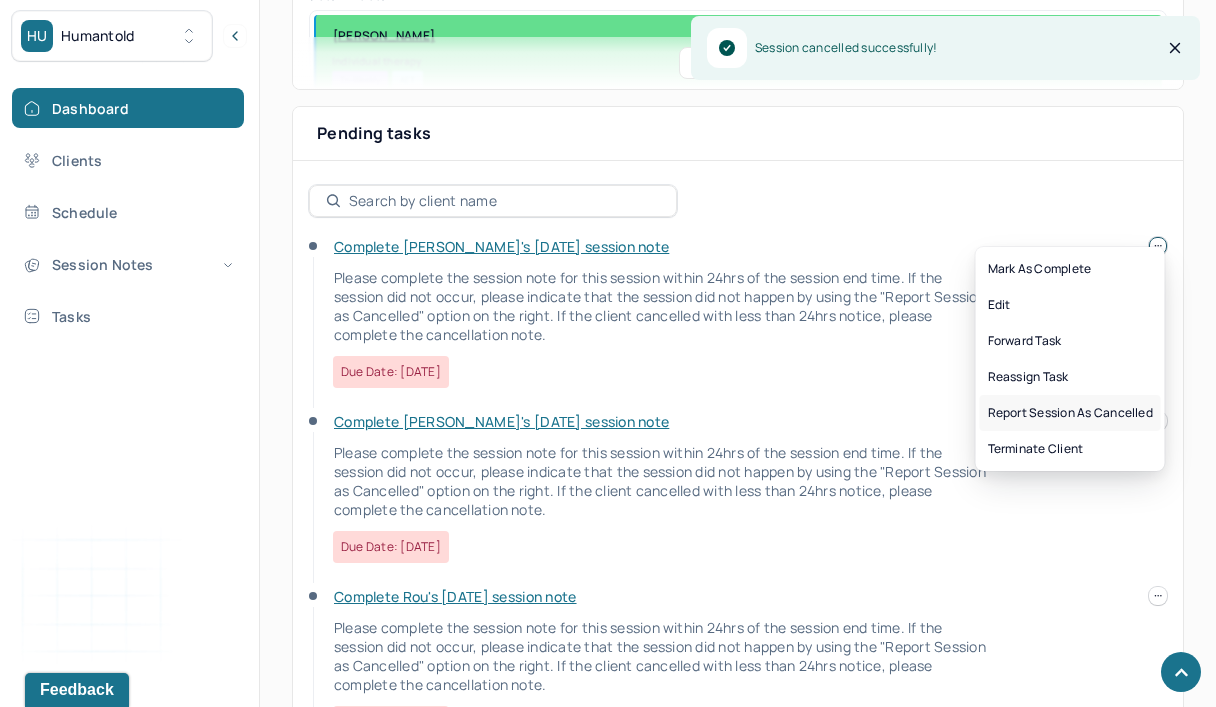click on "Report session as cancelled" at bounding box center [1070, 413] 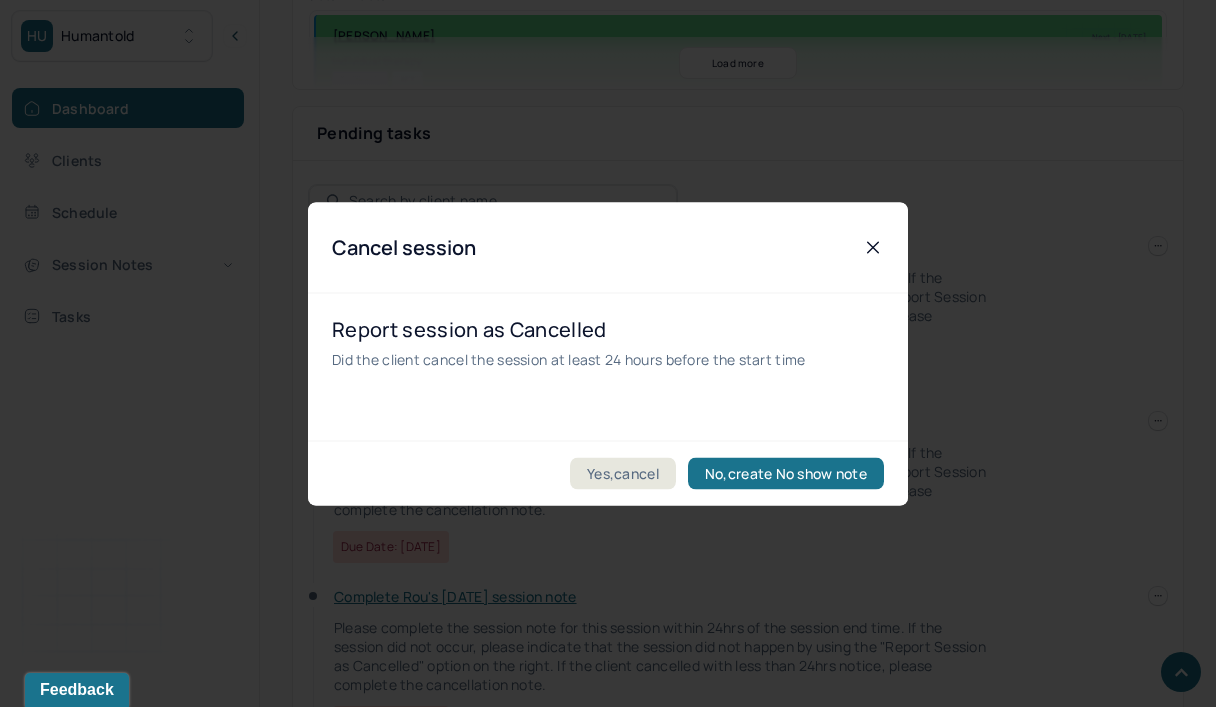 click on "Yes,cancel" at bounding box center (623, 473) 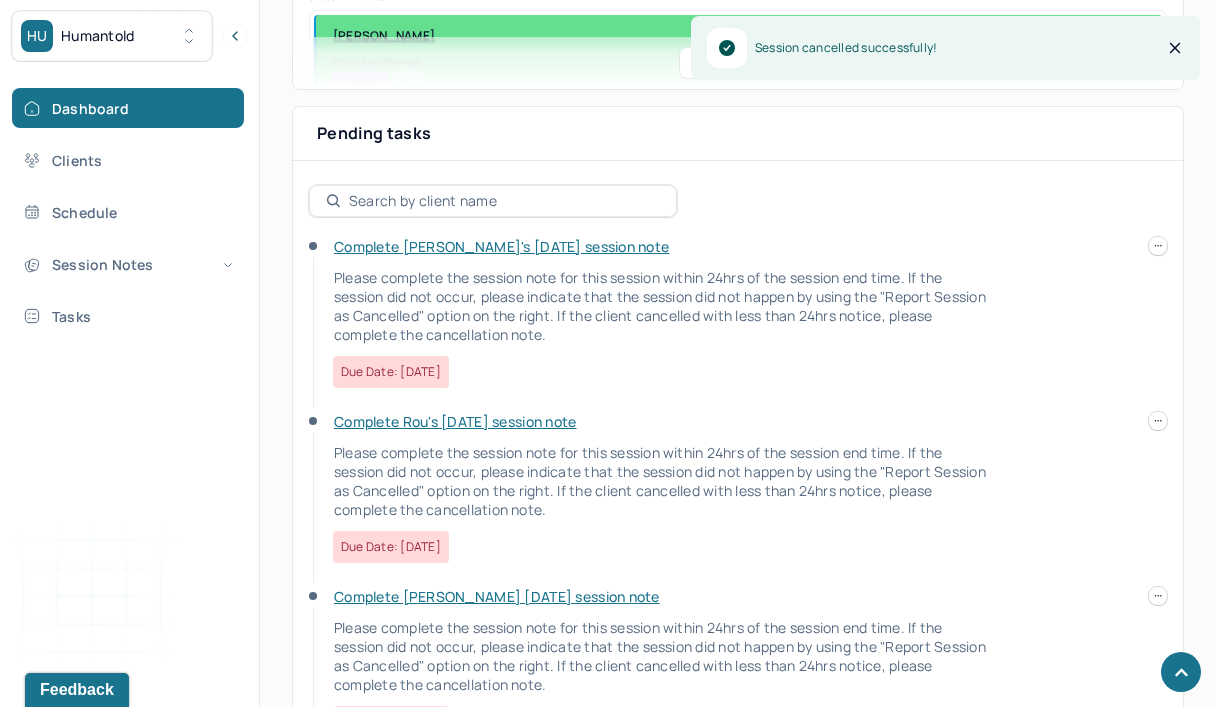 scroll, scrollTop: 627, scrollLeft: 0, axis: vertical 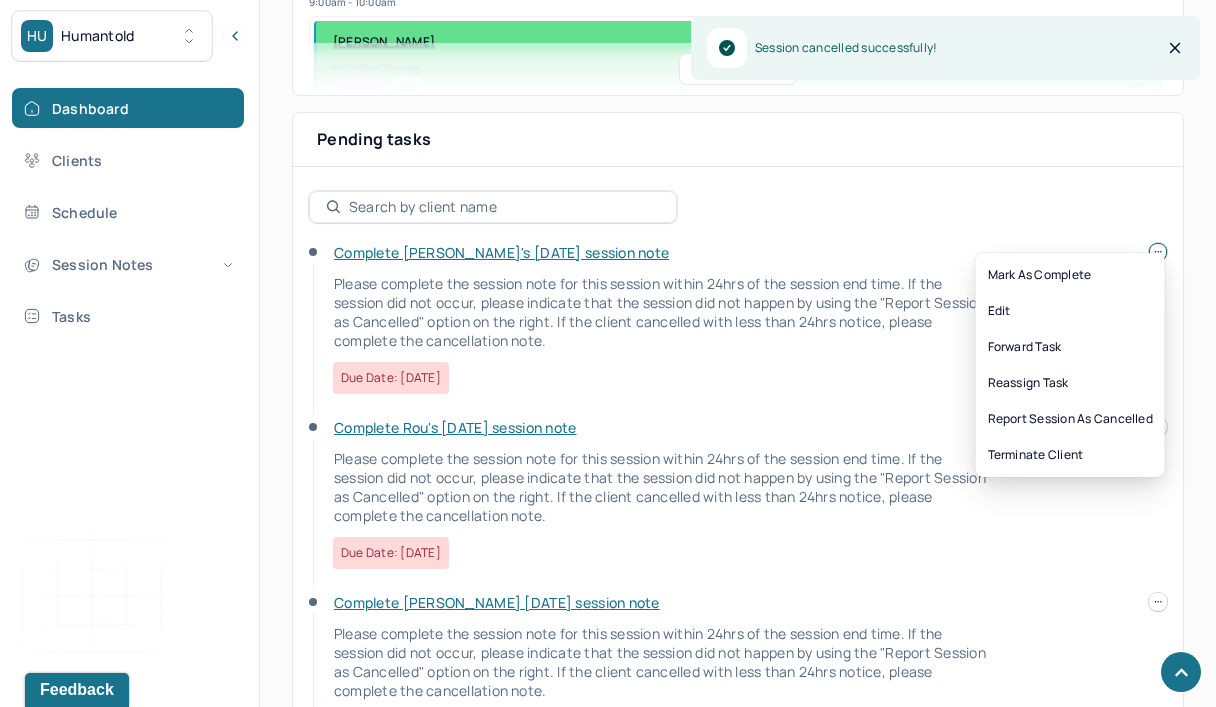 click at bounding box center (1158, 252) 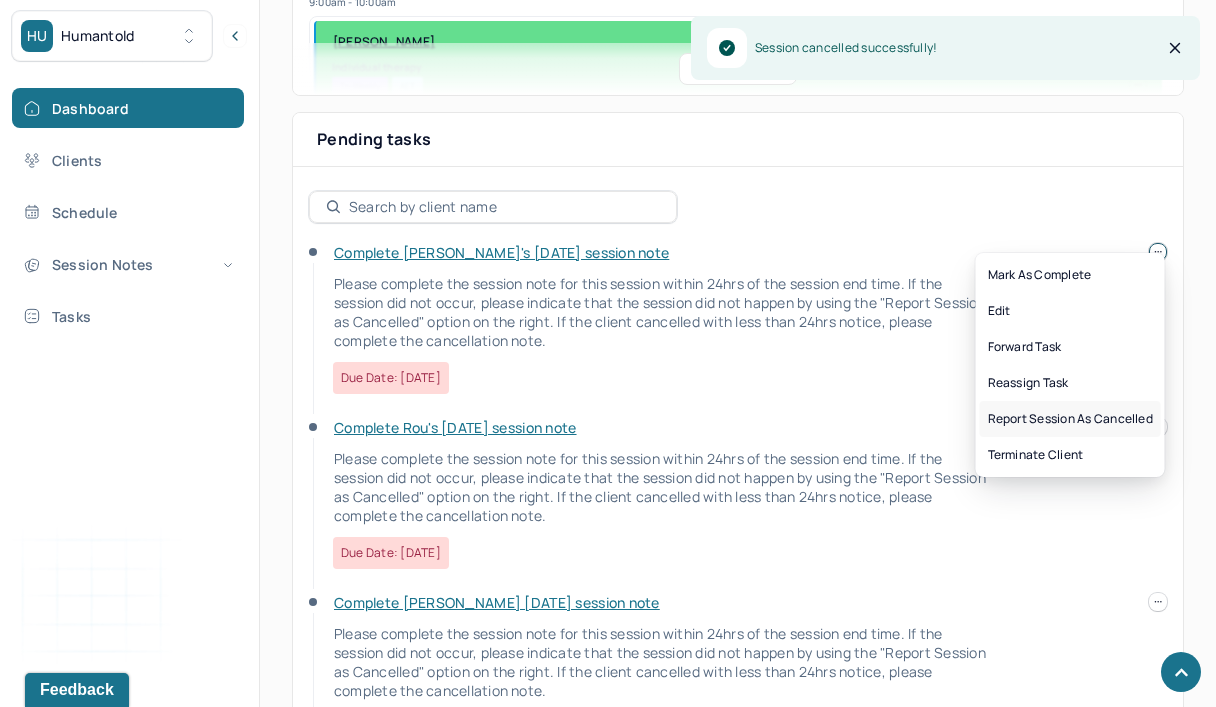 click on "Report session as cancelled" at bounding box center (1070, 419) 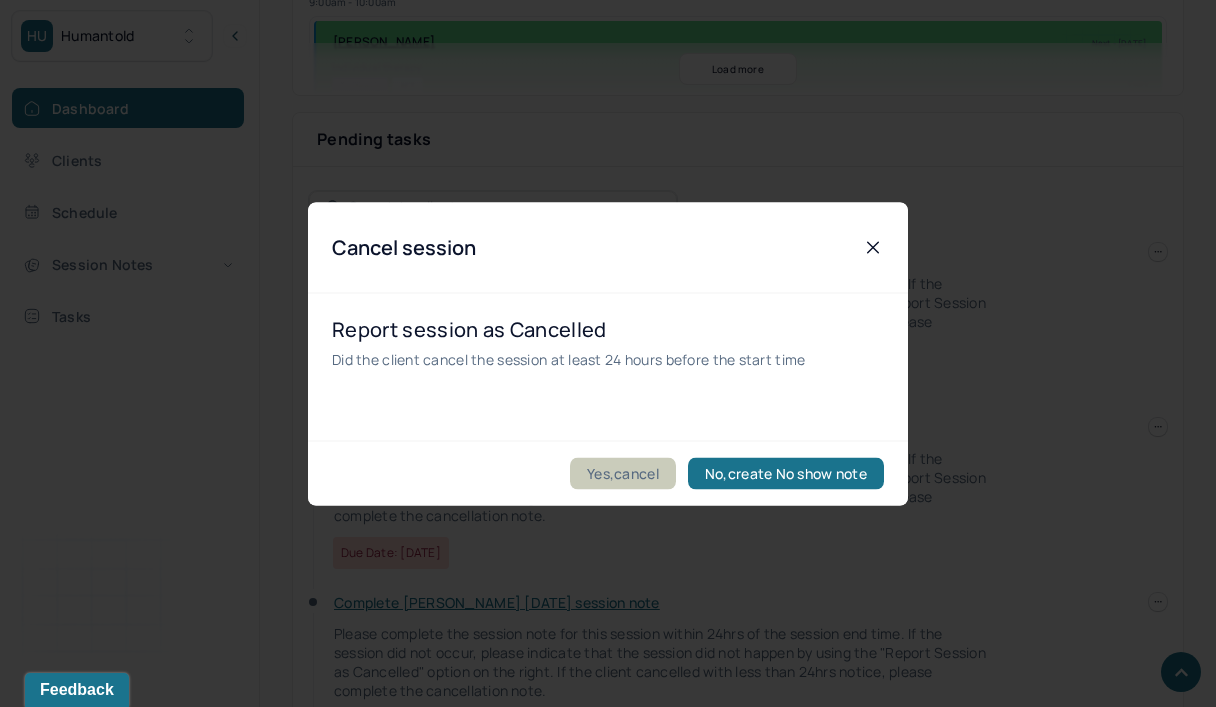 drag, startPoint x: 1154, startPoint y: 296, endPoint x: 615, endPoint y: 464, distance: 564.5751 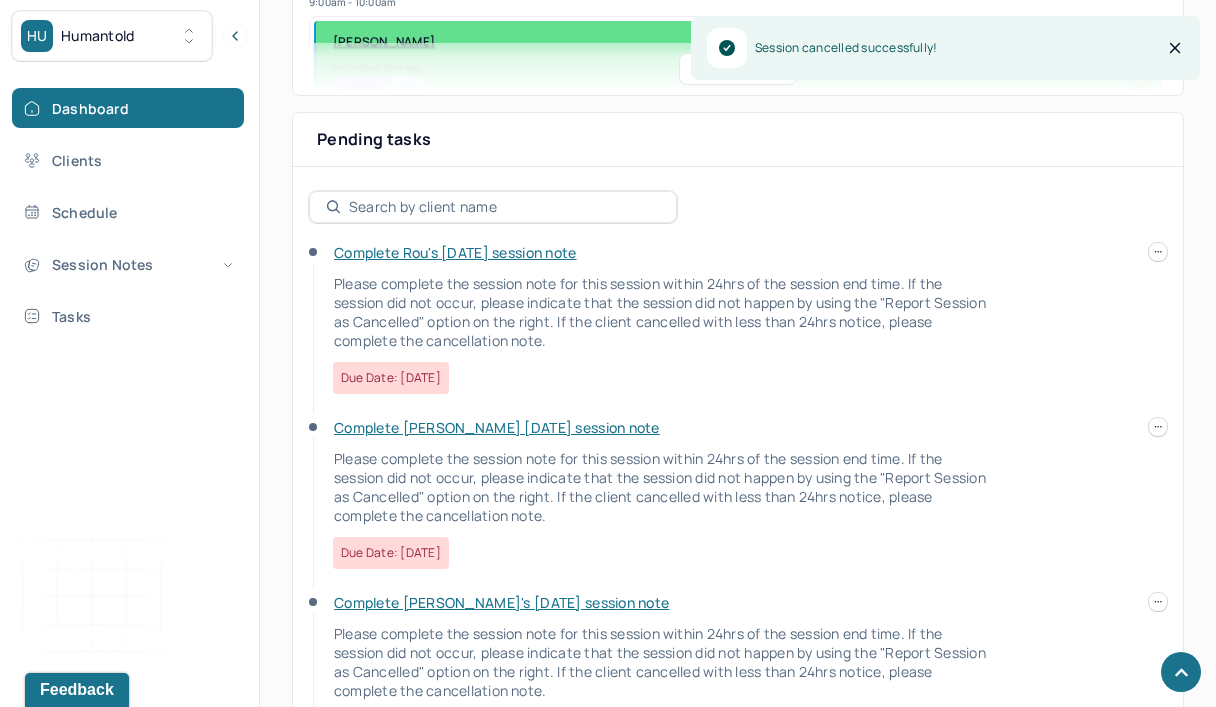 click at bounding box center (1158, 252) 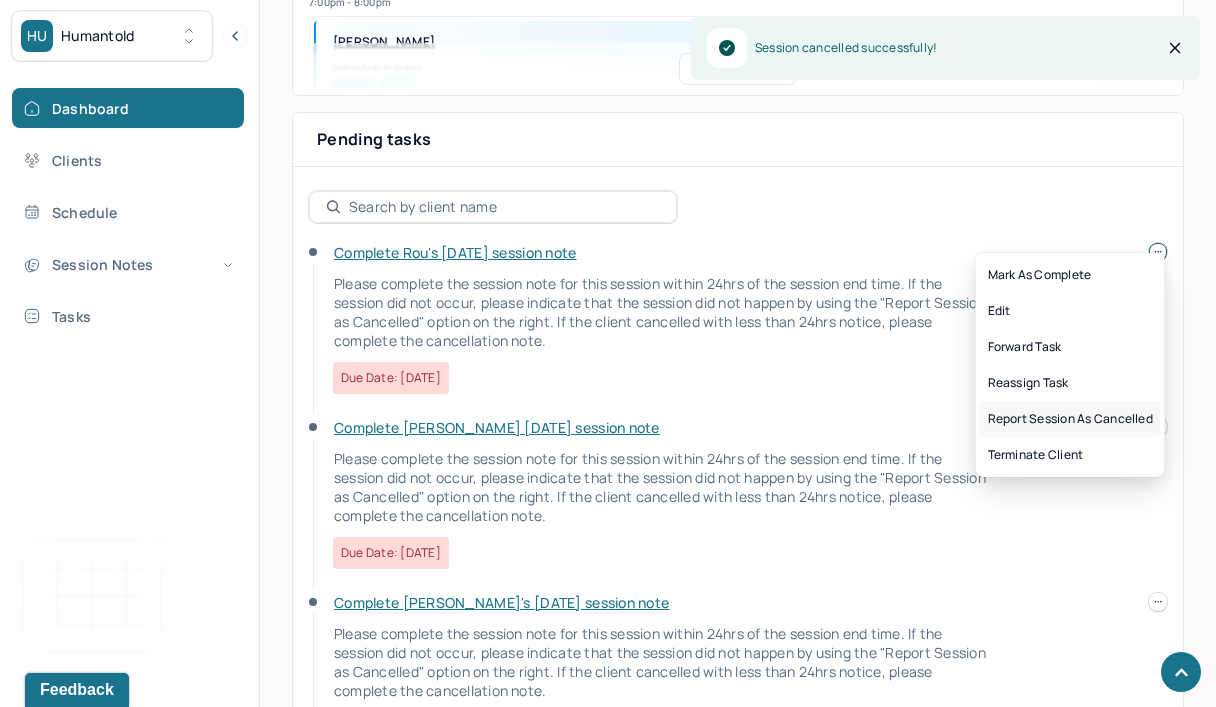 click on "Report session as cancelled" at bounding box center [1070, 419] 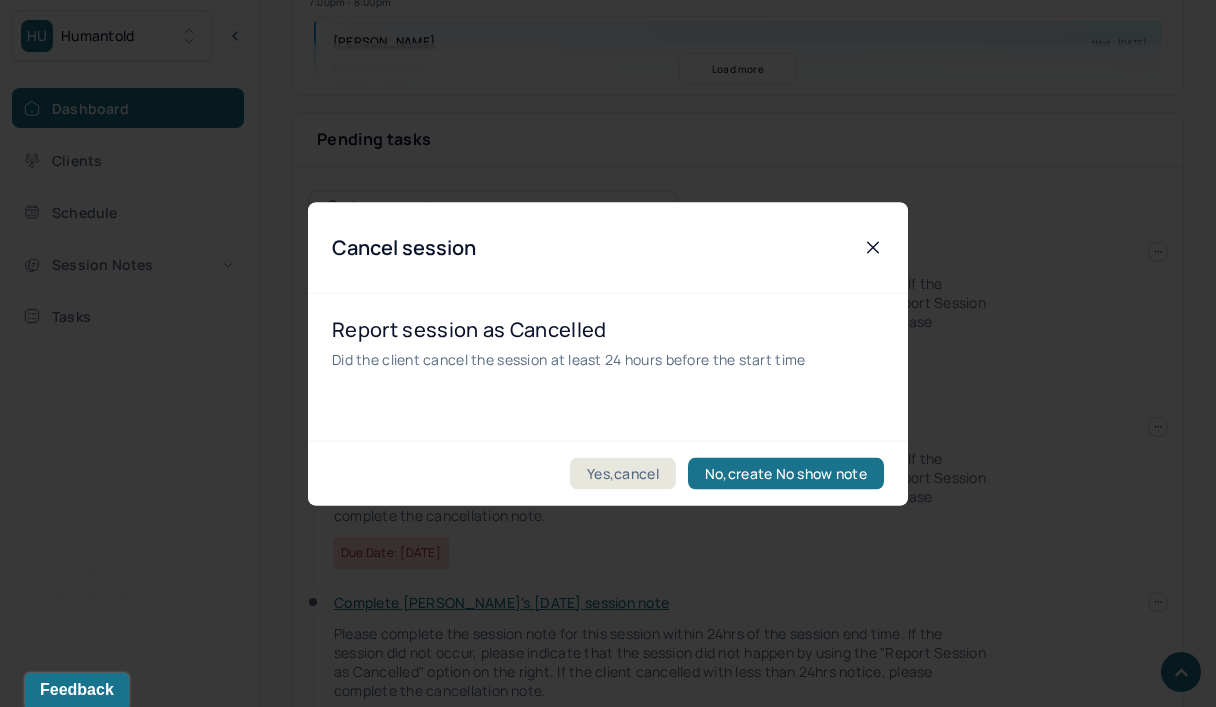 click on "Yes,cancel" at bounding box center [623, 473] 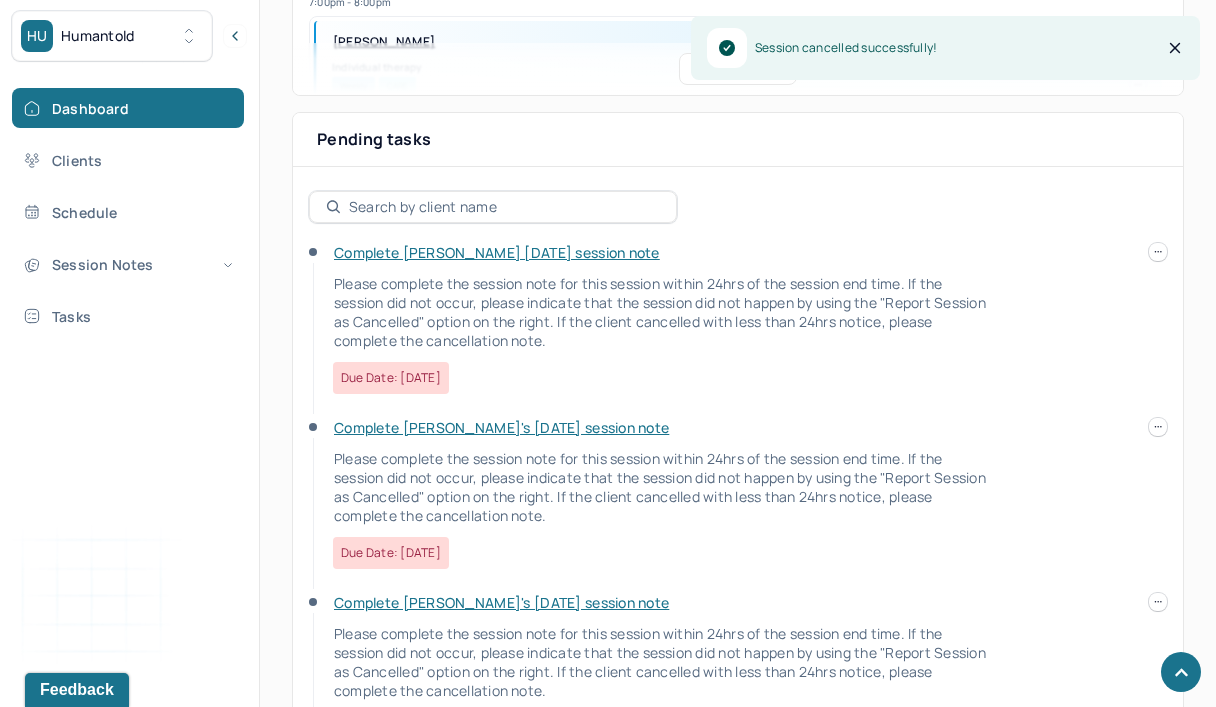 scroll, scrollTop: 641, scrollLeft: 0, axis: vertical 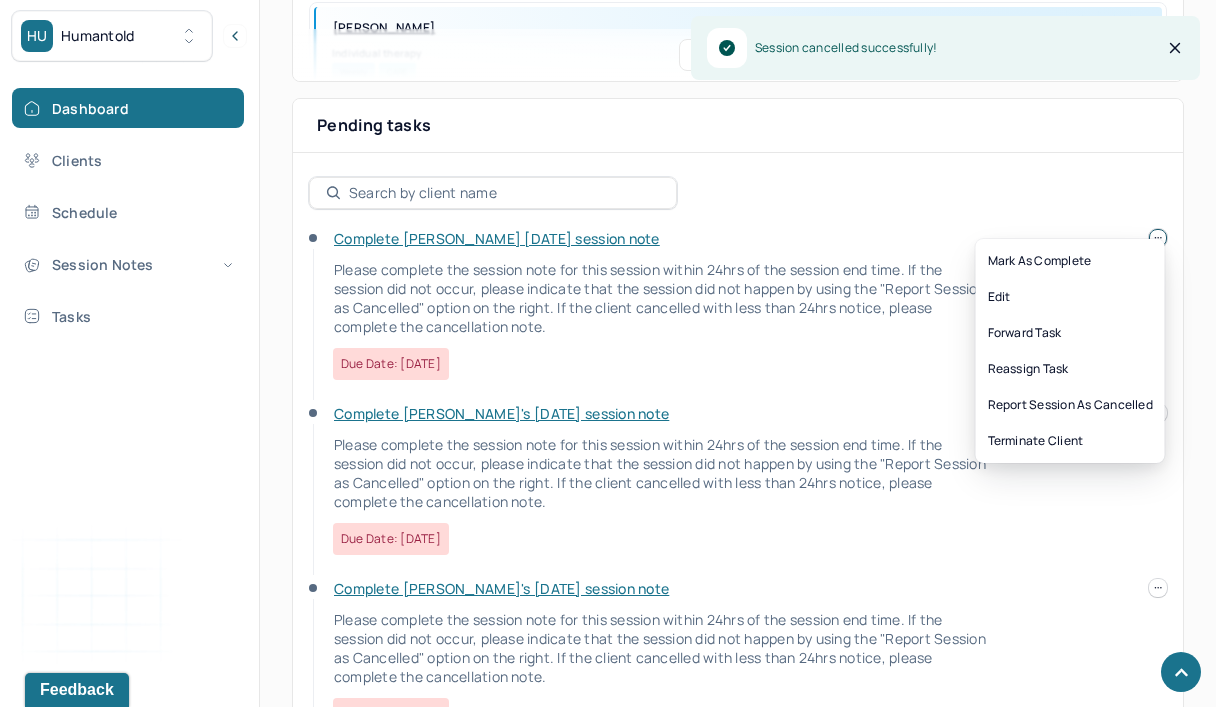 click at bounding box center [1158, 238] 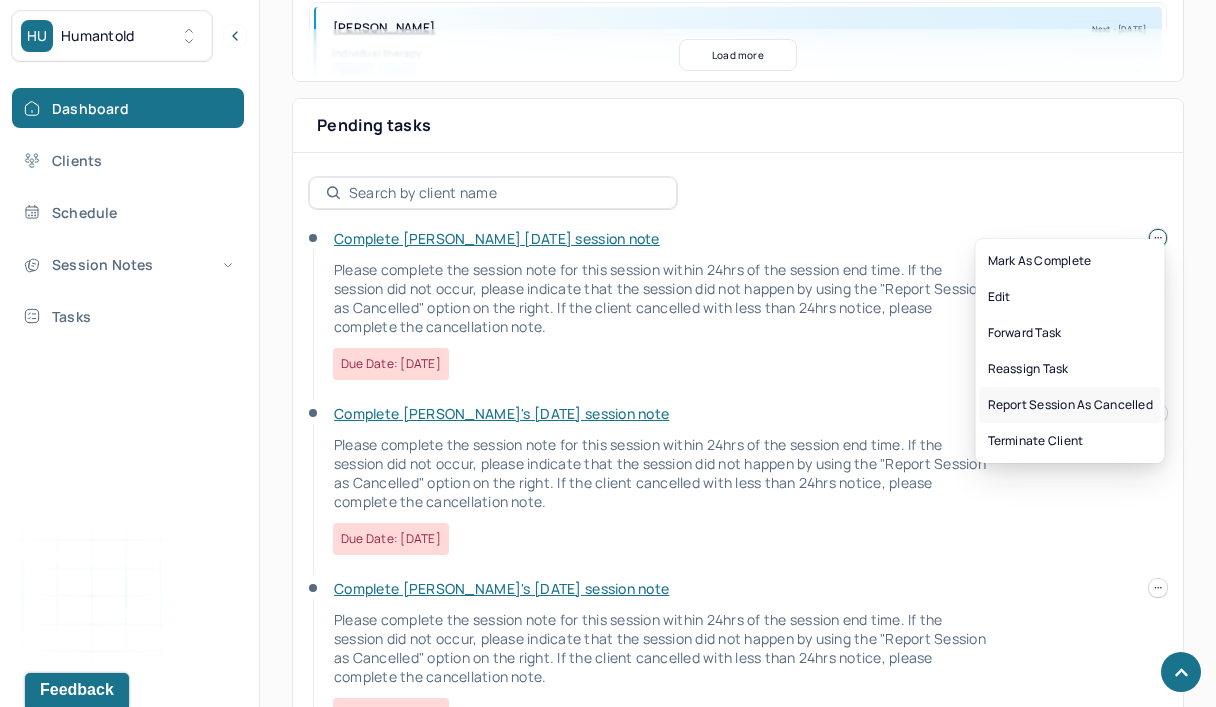 click on "Report session as cancelled" at bounding box center [1070, 405] 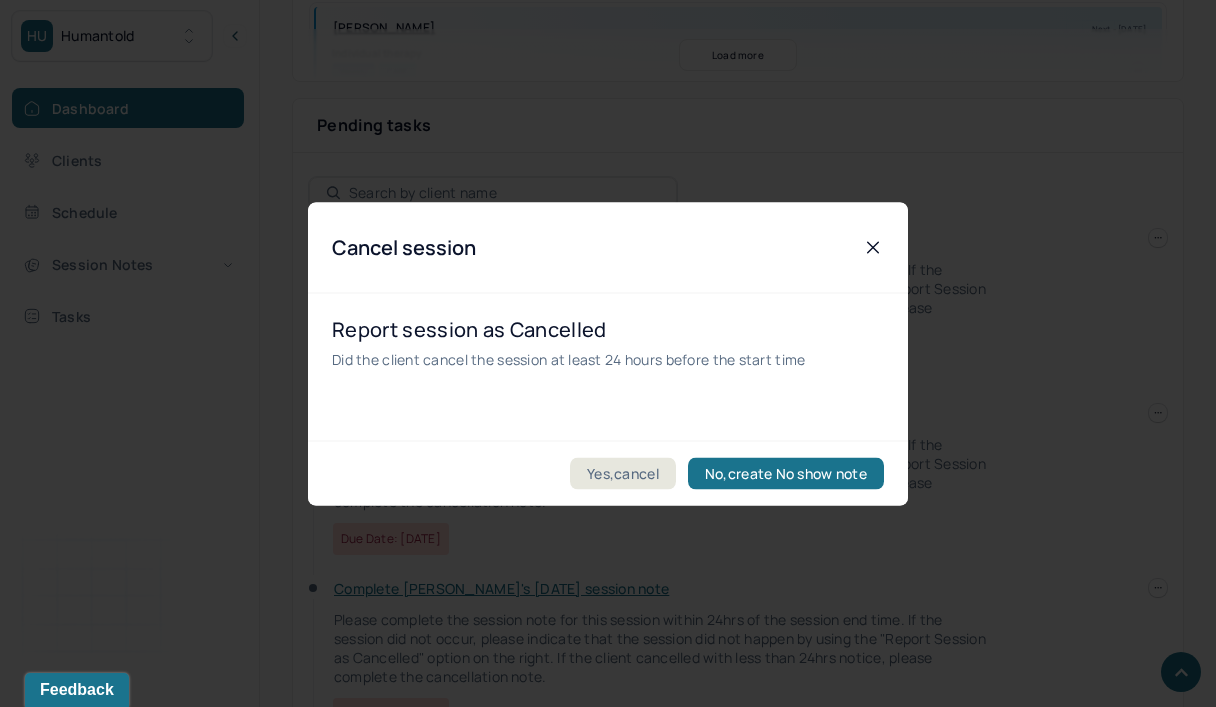 click on "Yes,cancel" at bounding box center (623, 473) 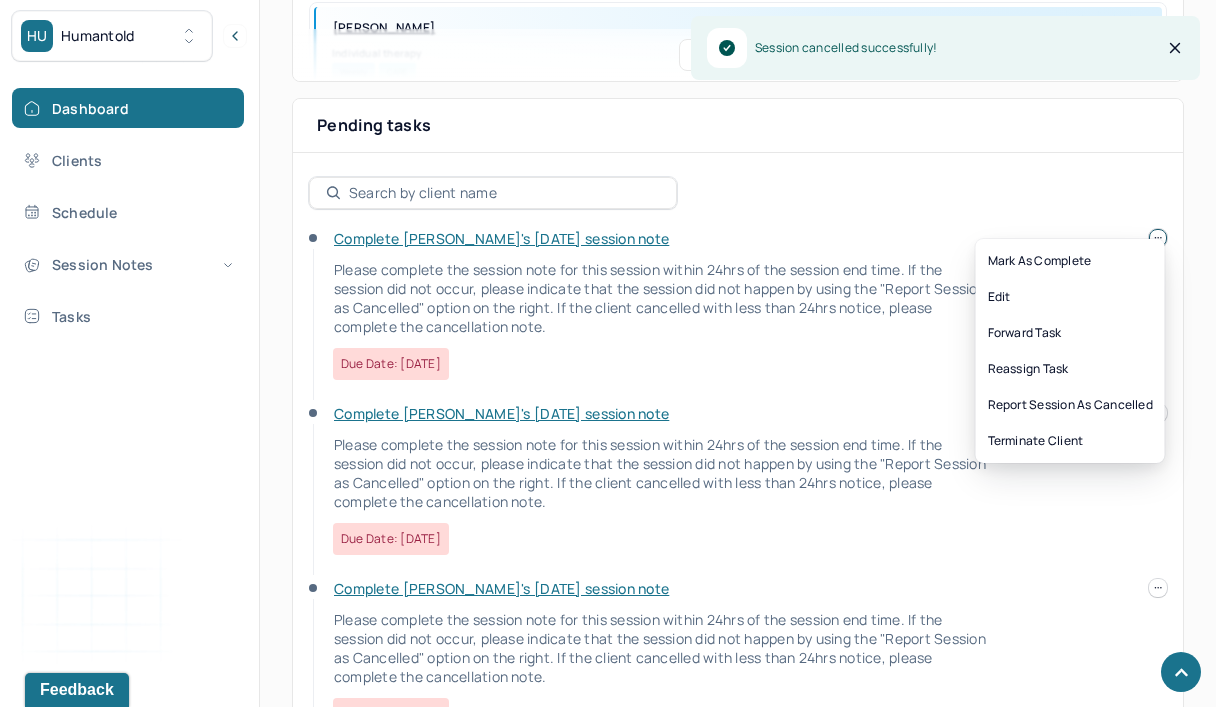 click at bounding box center (1158, 238) 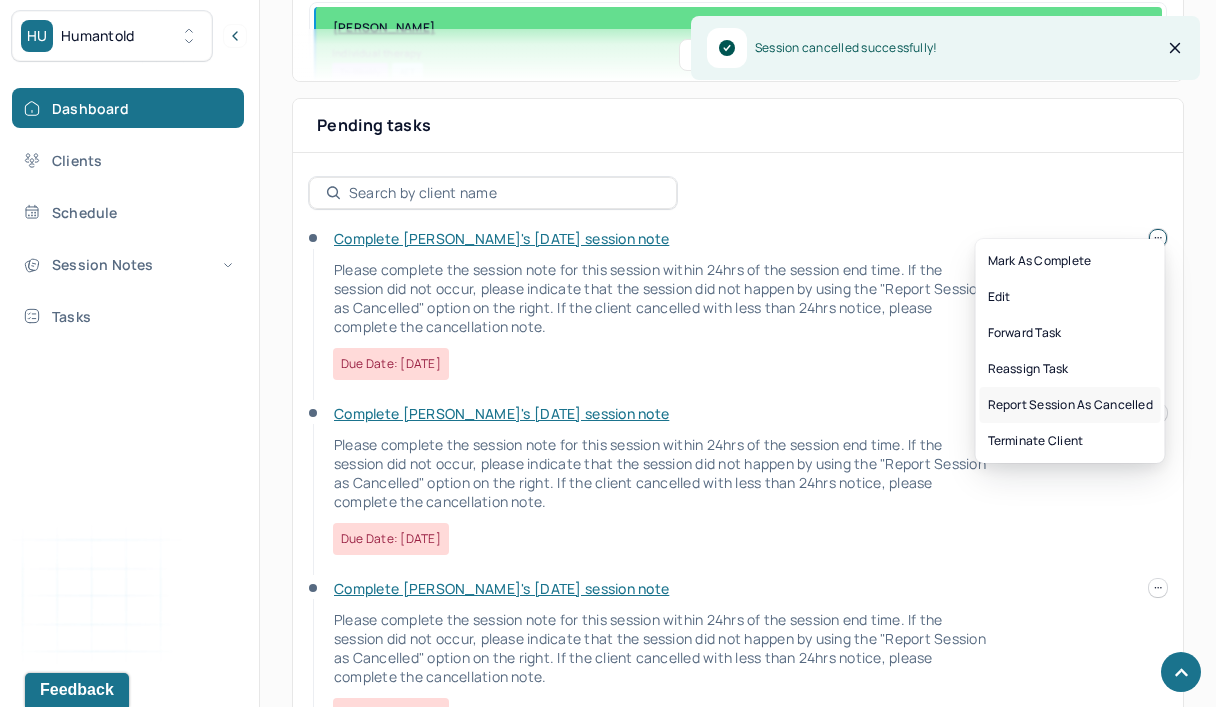 click on "Report session as cancelled" at bounding box center [1070, 405] 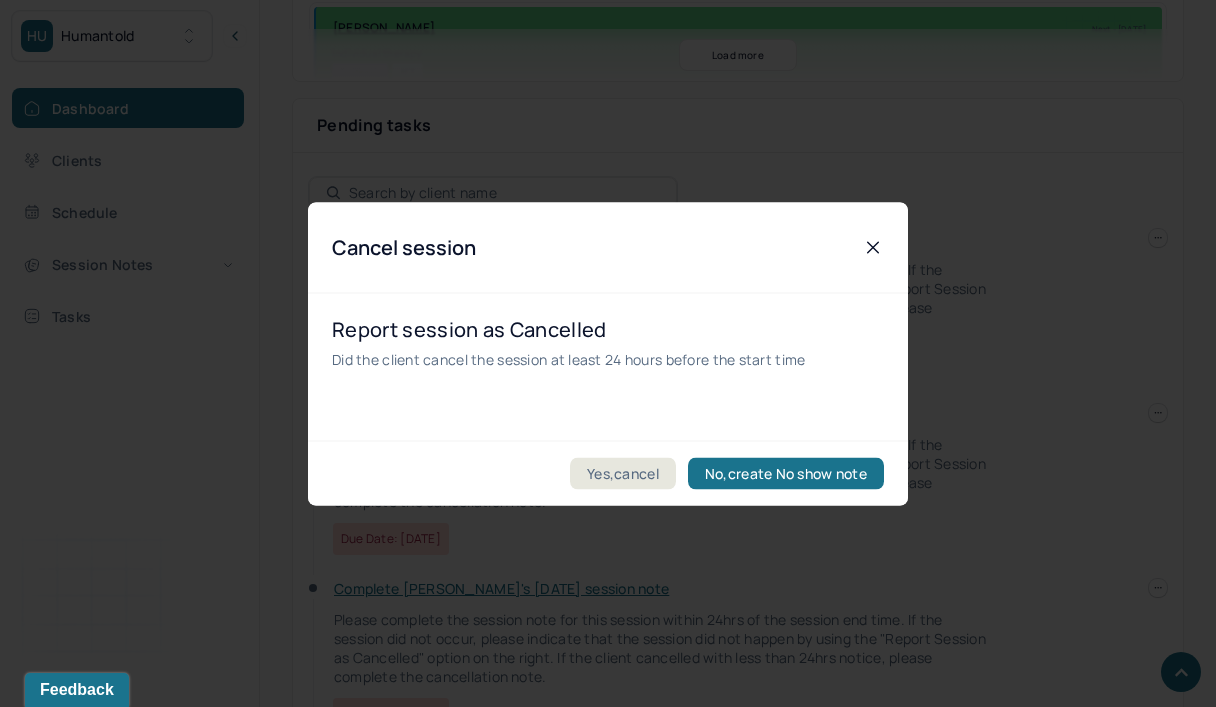 click on "Yes,cancel" at bounding box center [623, 473] 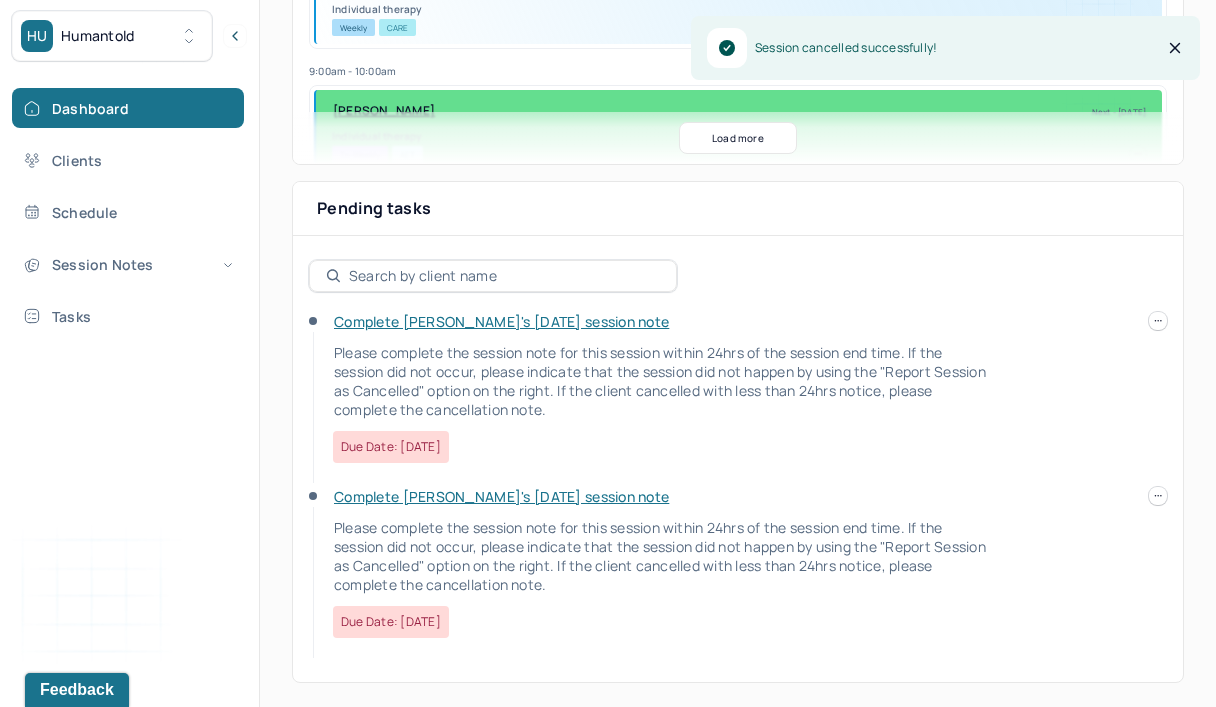 scroll, scrollTop: 557, scrollLeft: 0, axis: vertical 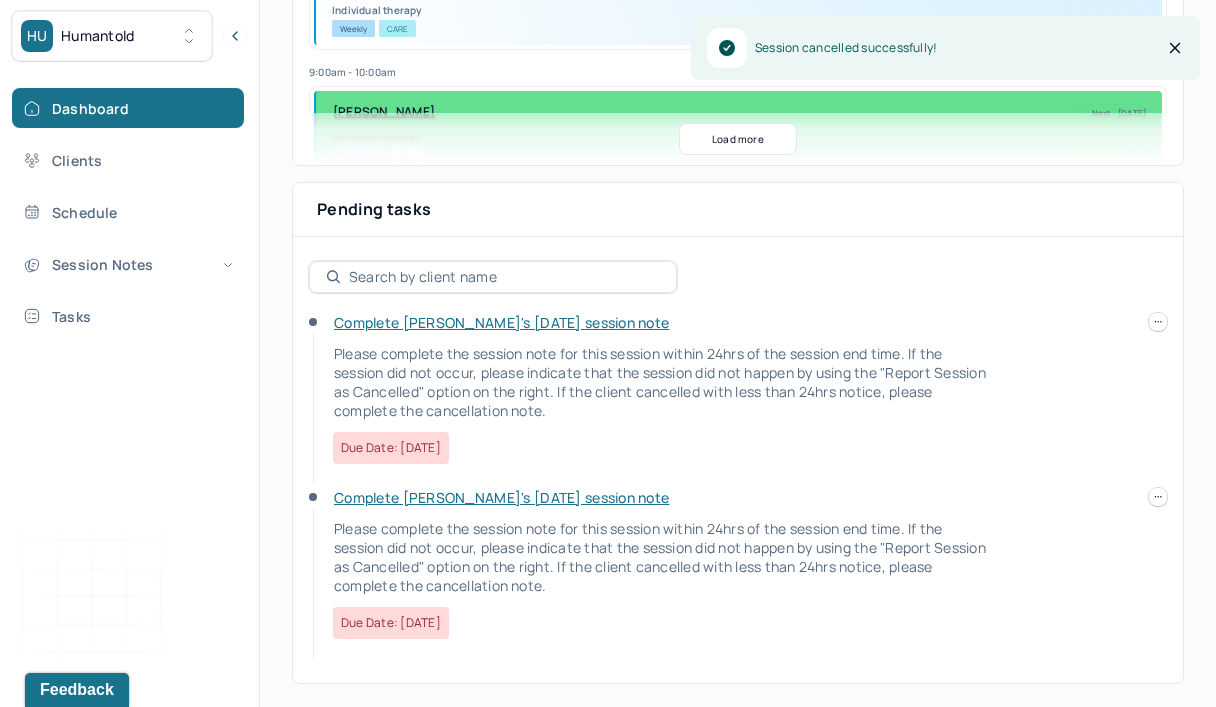 click on "Complete [PERSON_NAME]'s [DATE] session note Please complete the session note for this session within 24hrs of the session end time. If the session did not occur, please indicate that the session did not happen by using the "Report Session as Cancelled" option on the right. If the client cancelled with less than 24hrs notice, please complete the cancellation note. Due date: [DATE]     Complete [PERSON_NAME]'s [DATE] session note Please complete the session note for this session within 24hrs of the session end time. If the session did not occur, please indicate that the session did not happen by using the "Report Session as Cancelled" option on the right. If the client cancelled with less than 24hrs notice, please complete the cancellation note. Due date: [DATE]" at bounding box center [738, 488] 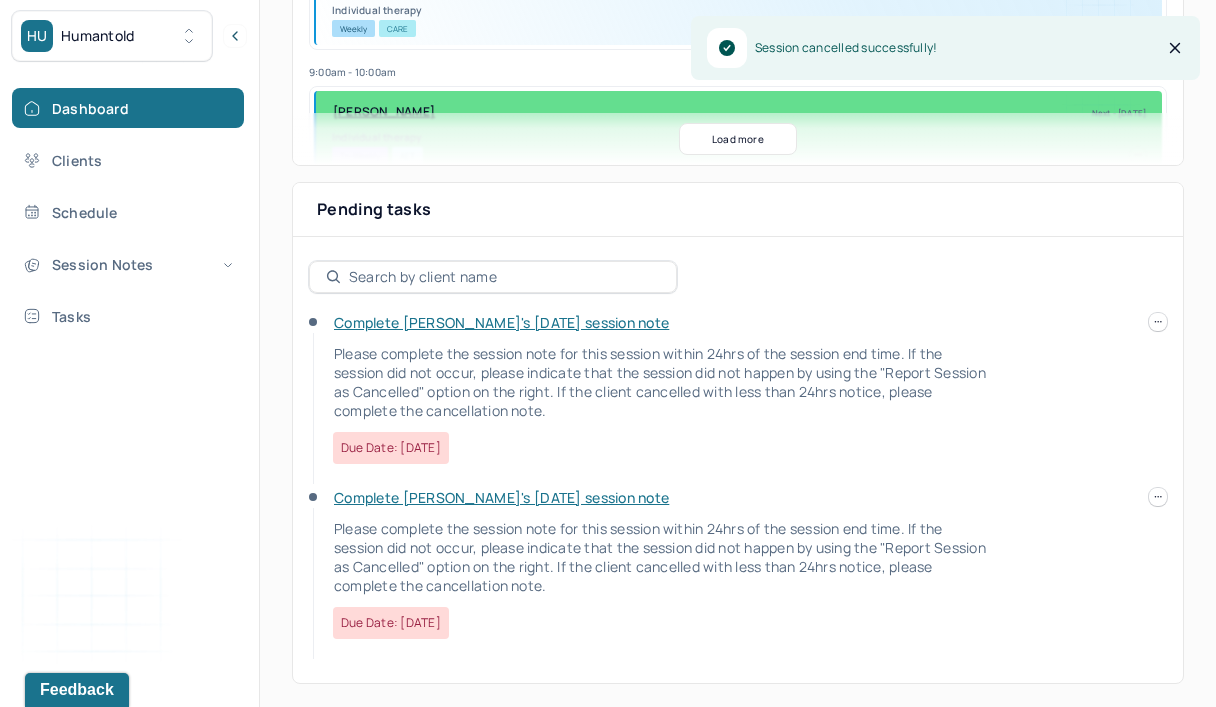 click at bounding box center (1158, 322) 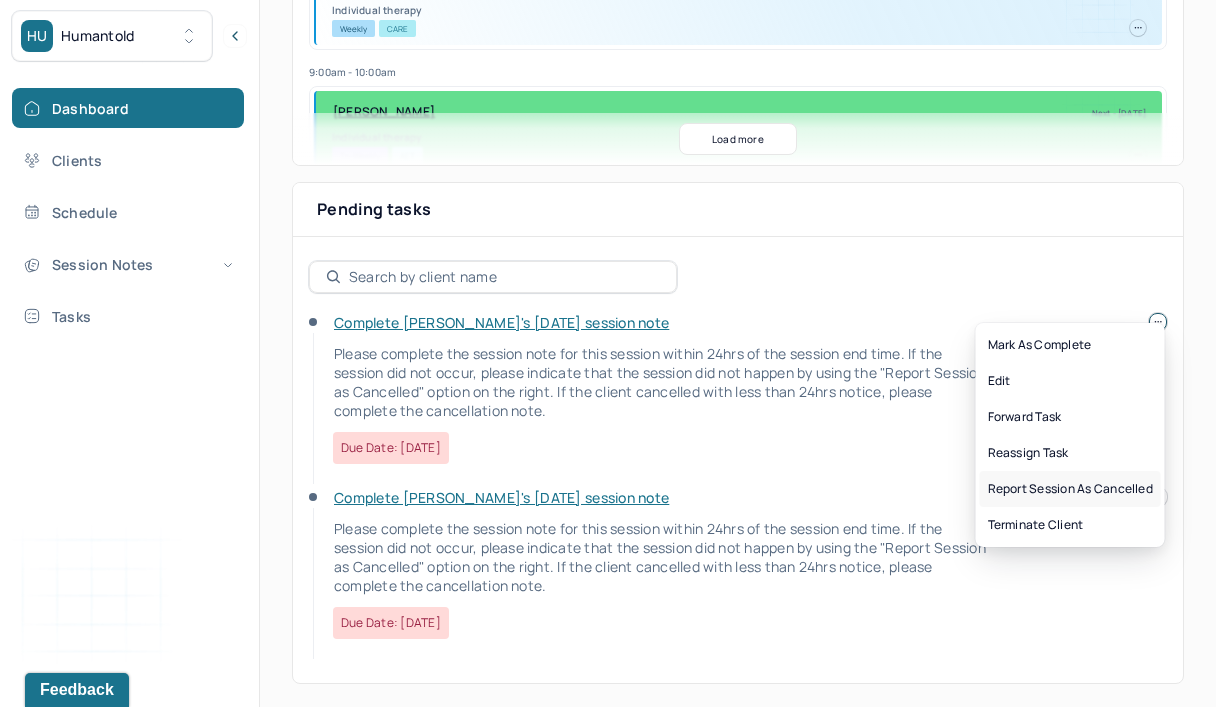 click on "Report session as cancelled" at bounding box center [1070, 489] 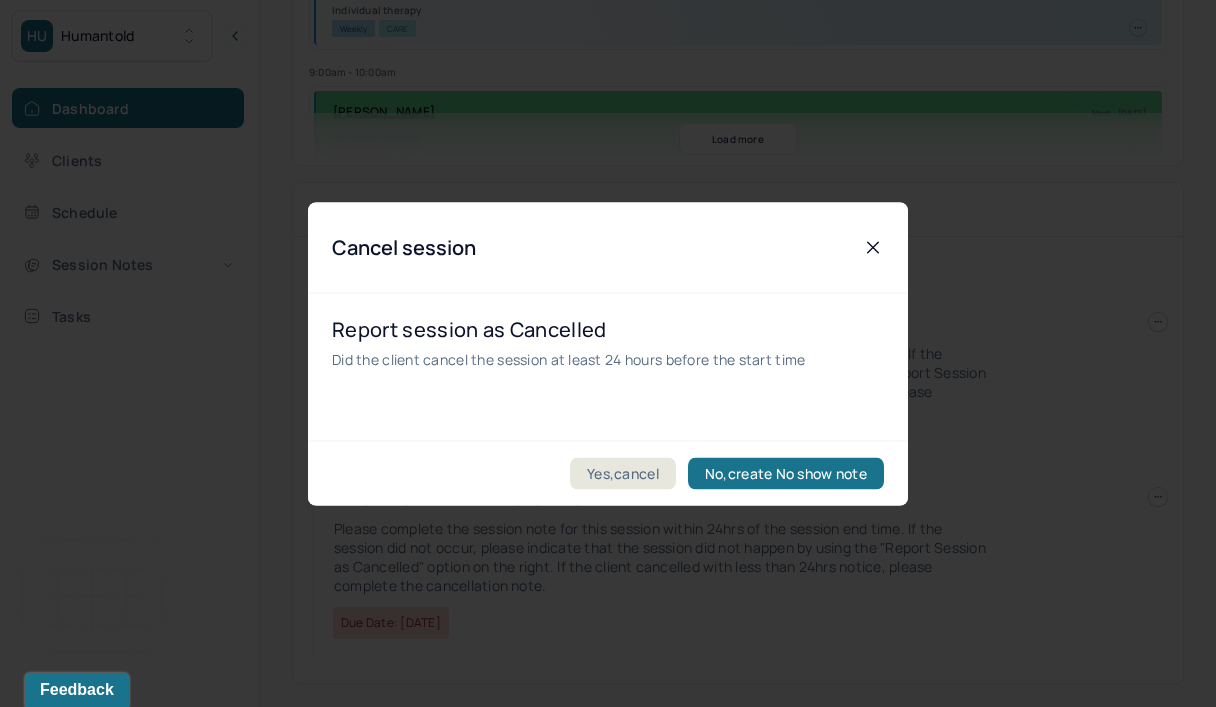 click on "Yes,cancel" at bounding box center [623, 473] 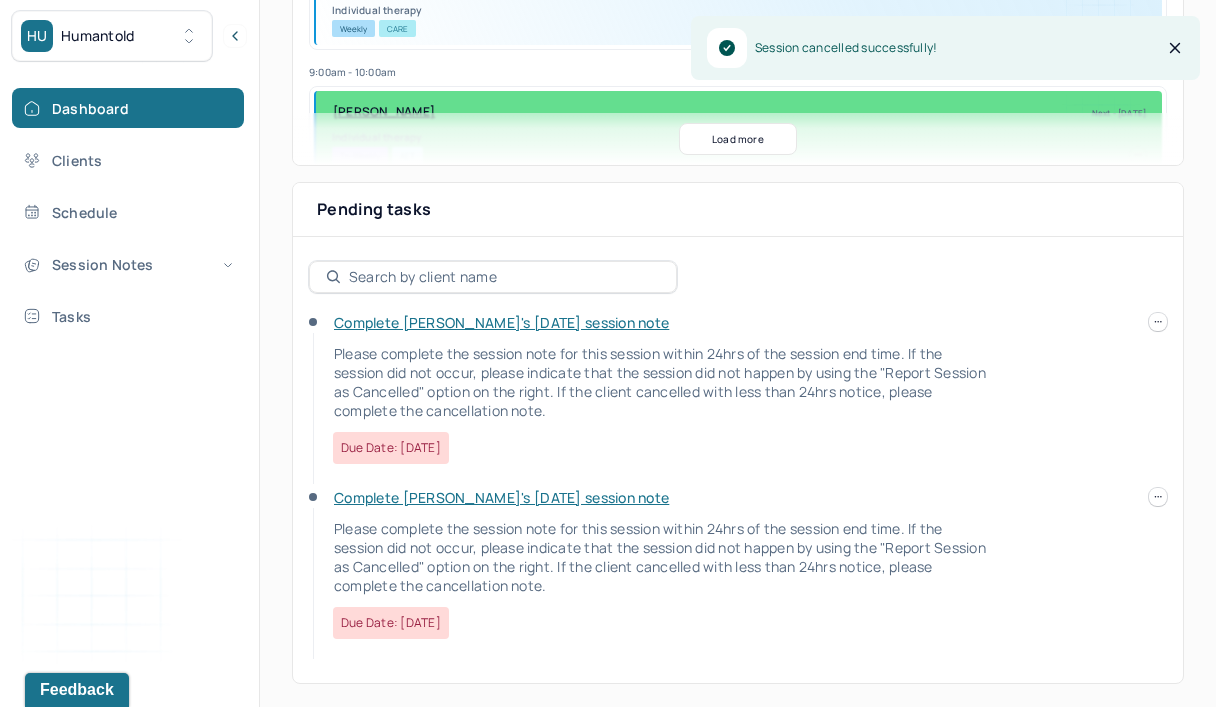 scroll, scrollTop: 382, scrollLeft: 0, axis: vertical 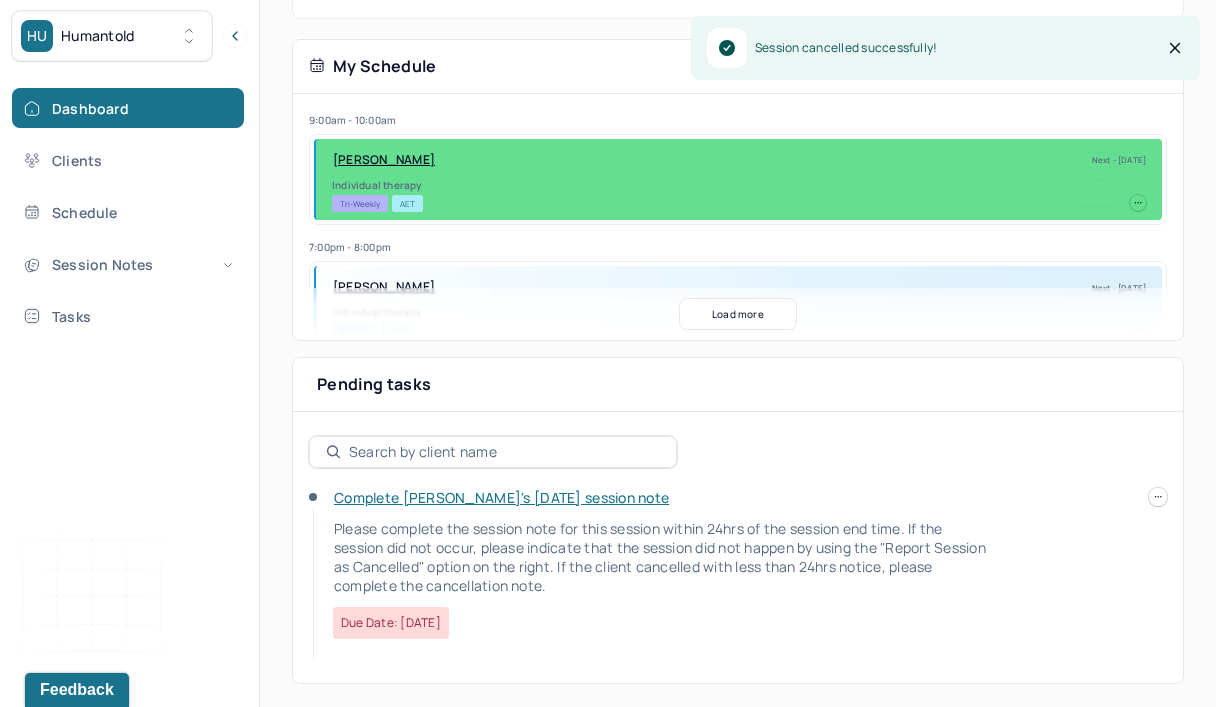 click at bounding box center (1158, 497) 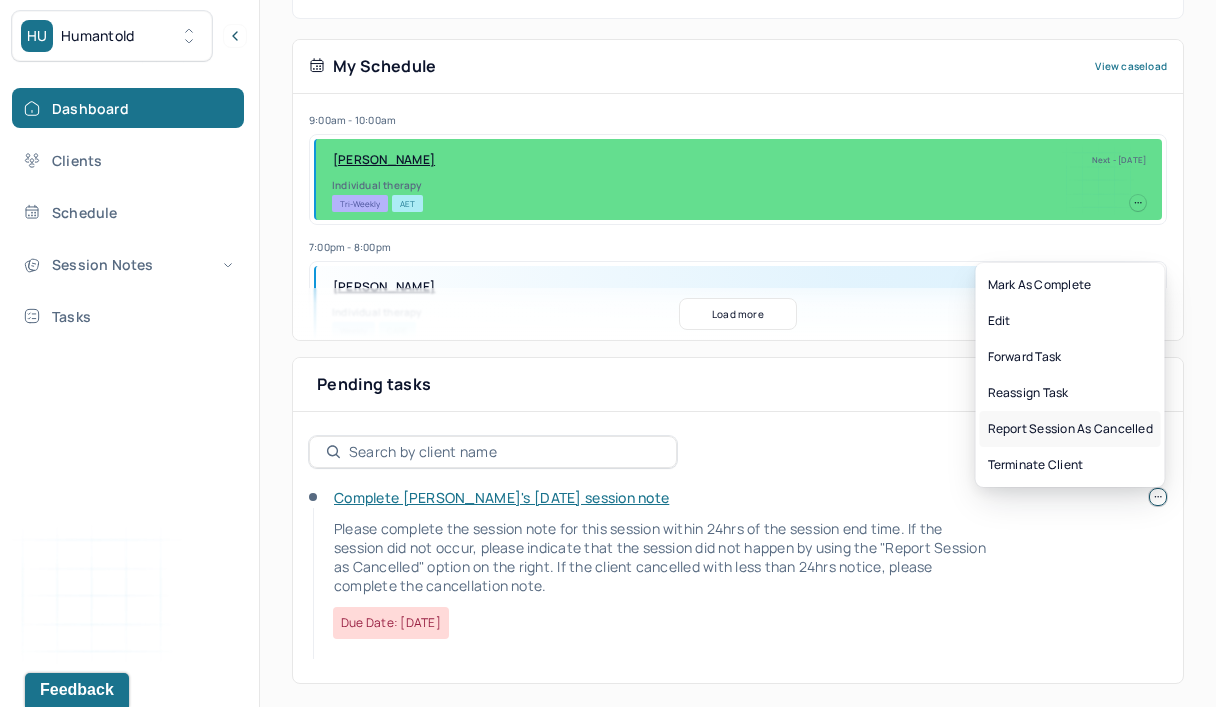 click on "Report session as cancelled" at bounding box center [1070, 429] 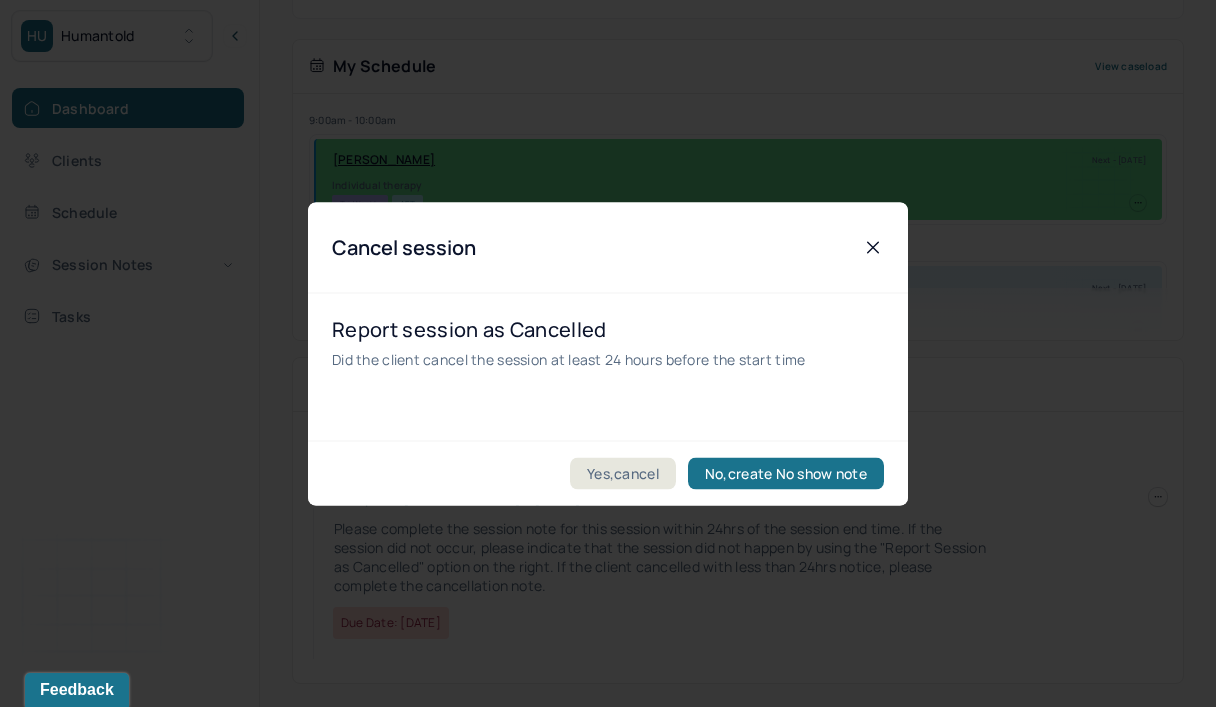 click on "Yes,cancel" at bounding box center [623, 473] 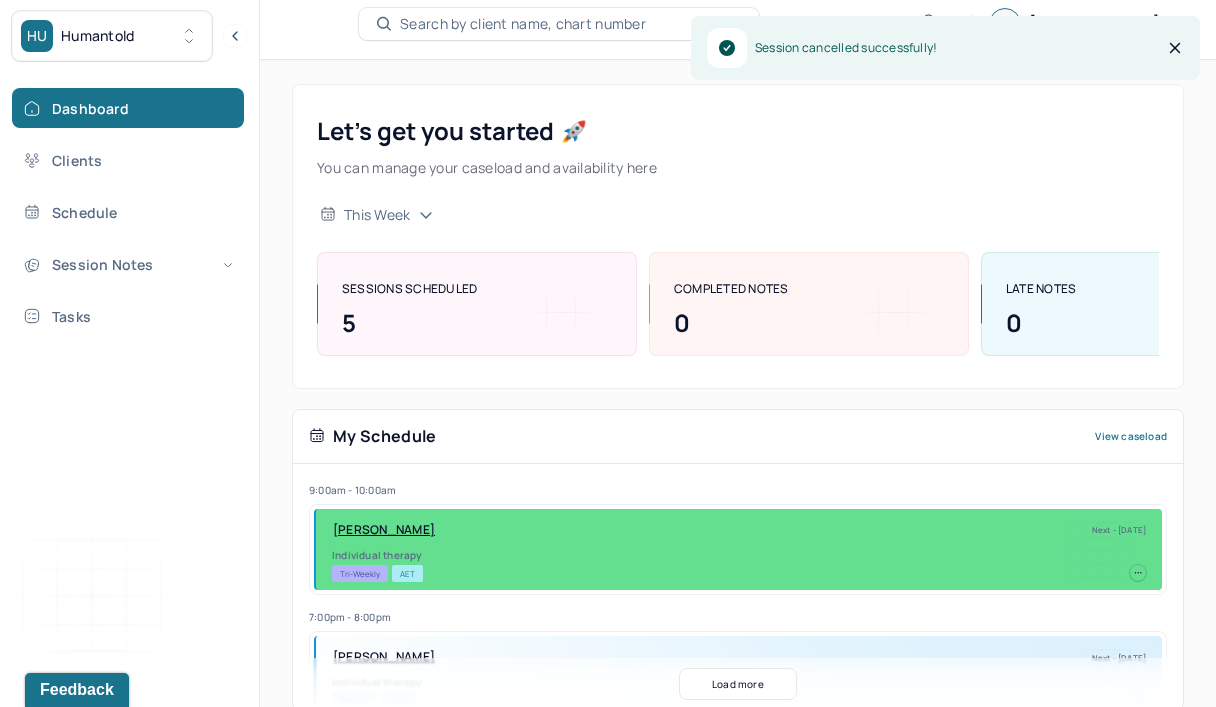 scroll, scrollTop: 0, scrollLeft: 0, axis: both 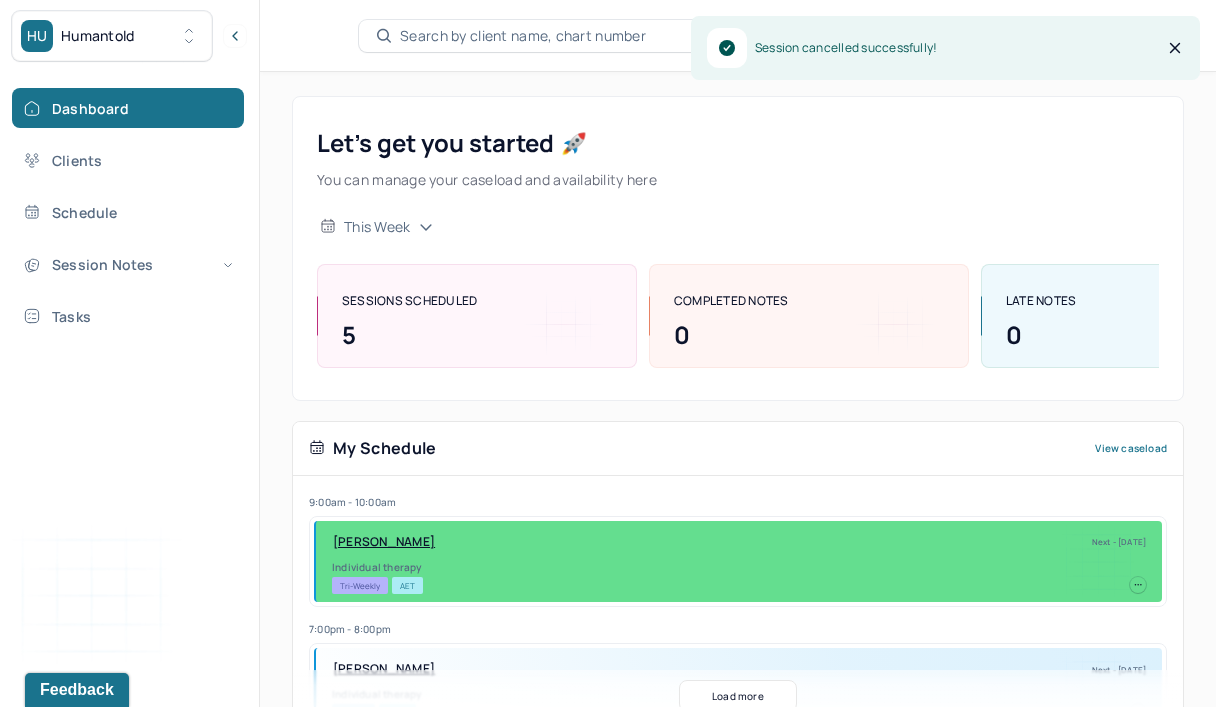 click on "Dashboard" at bounding box center [128, 108] 